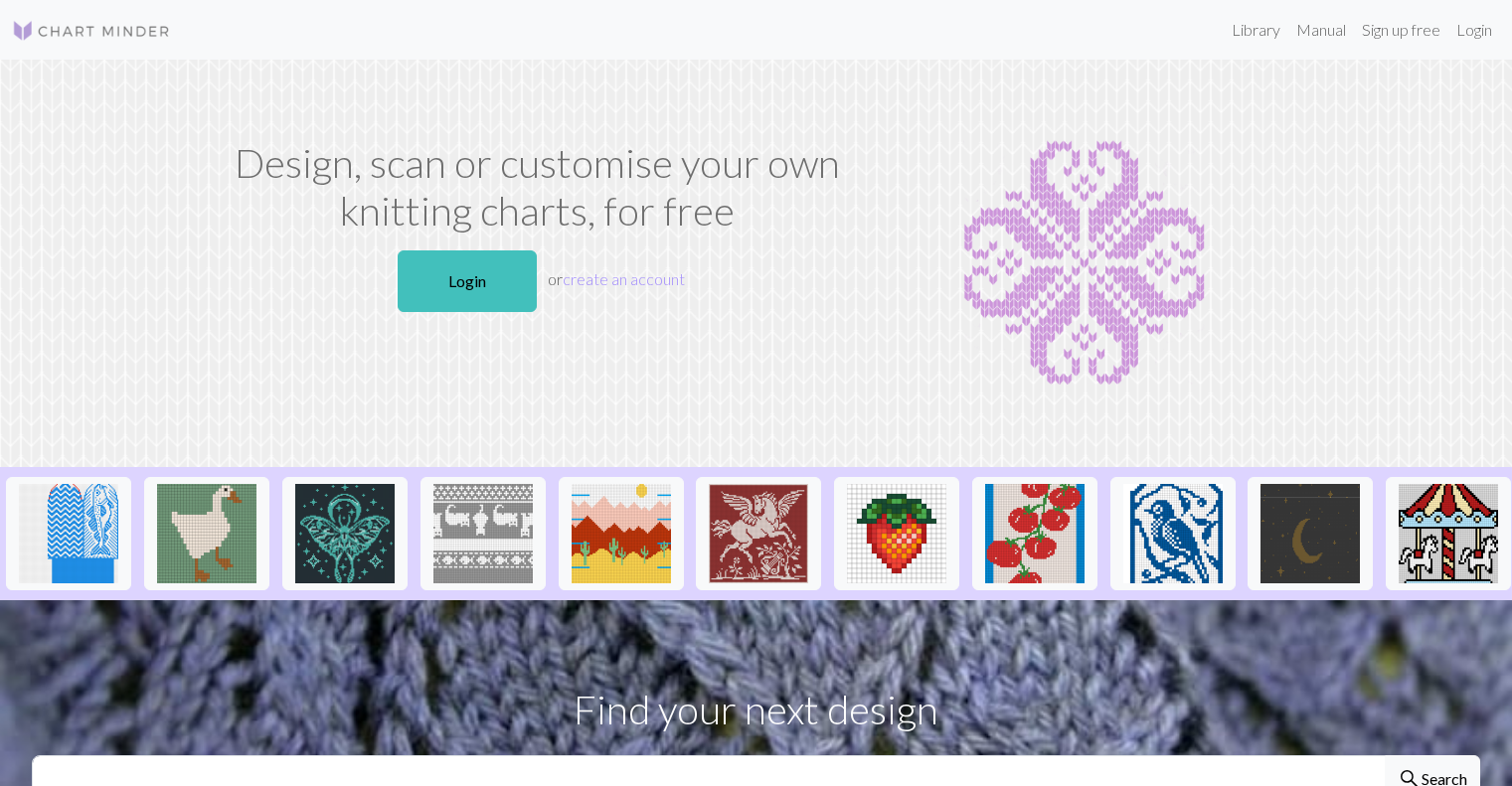 scroll, scrollTop: 0, scrollLeft: 0, axis: both 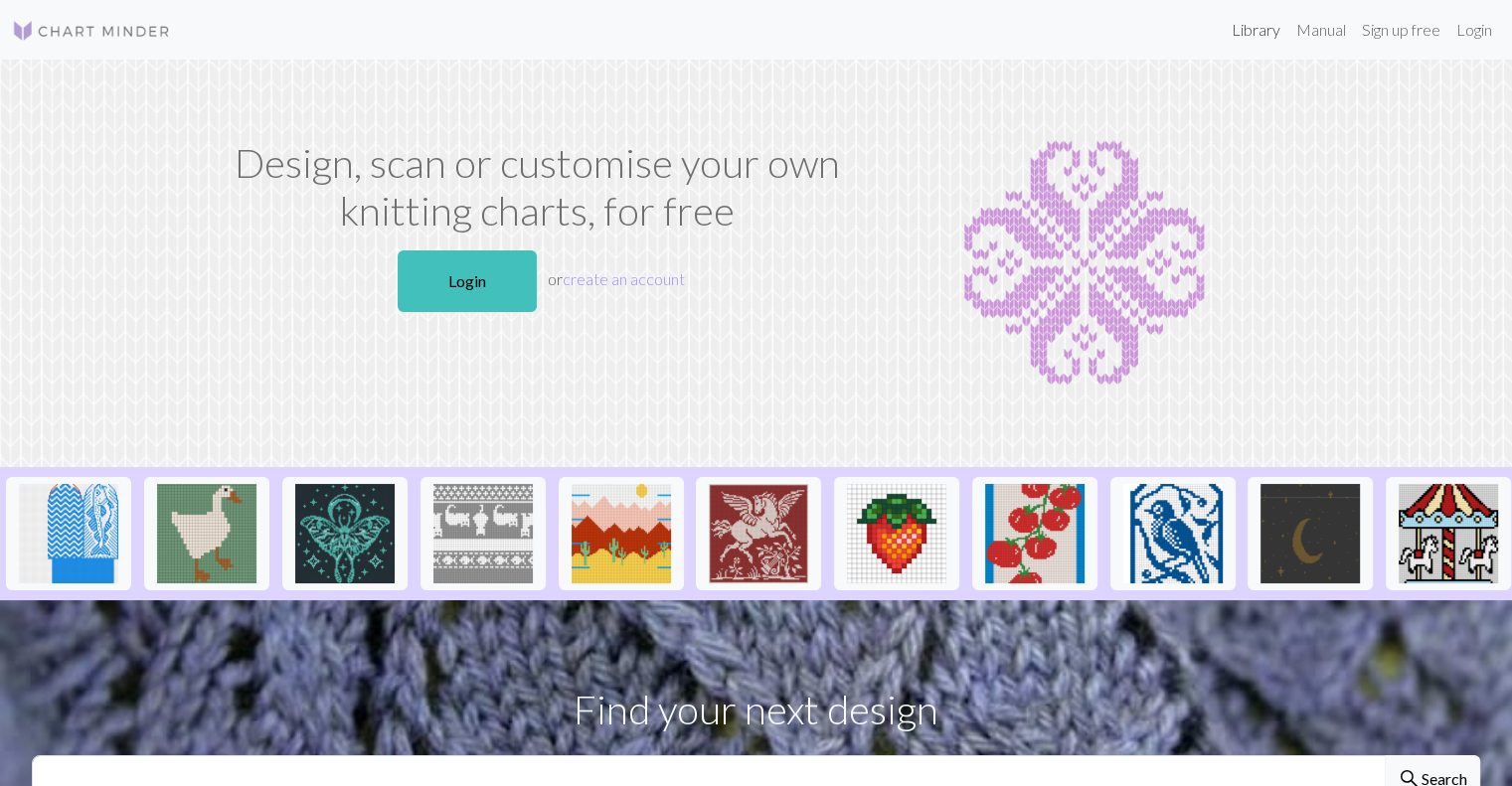 click on "Library" at bounding box center (1256, 30) 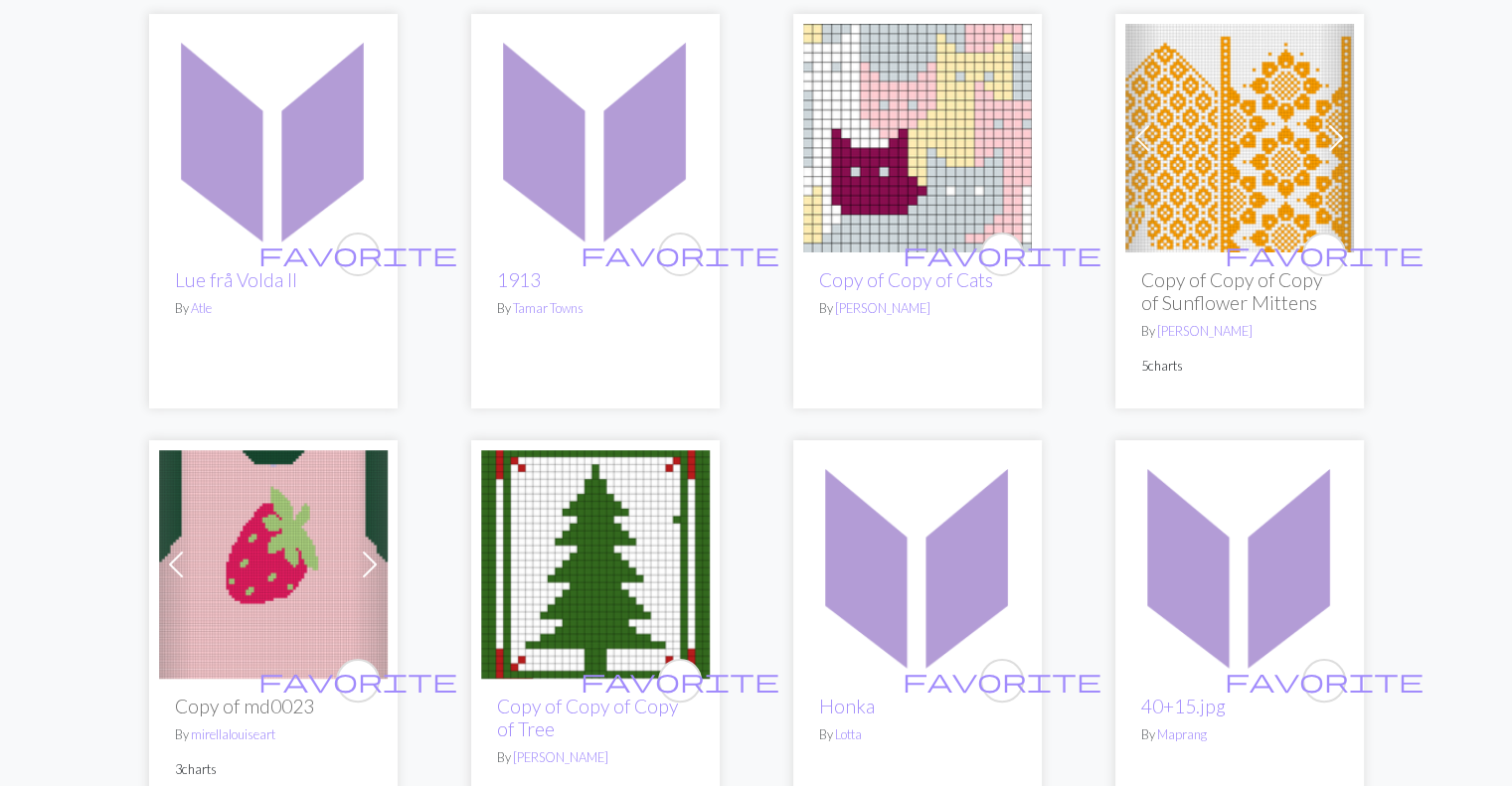 scroll, scrollTop: 0, scrollLeft: 0, axis: both 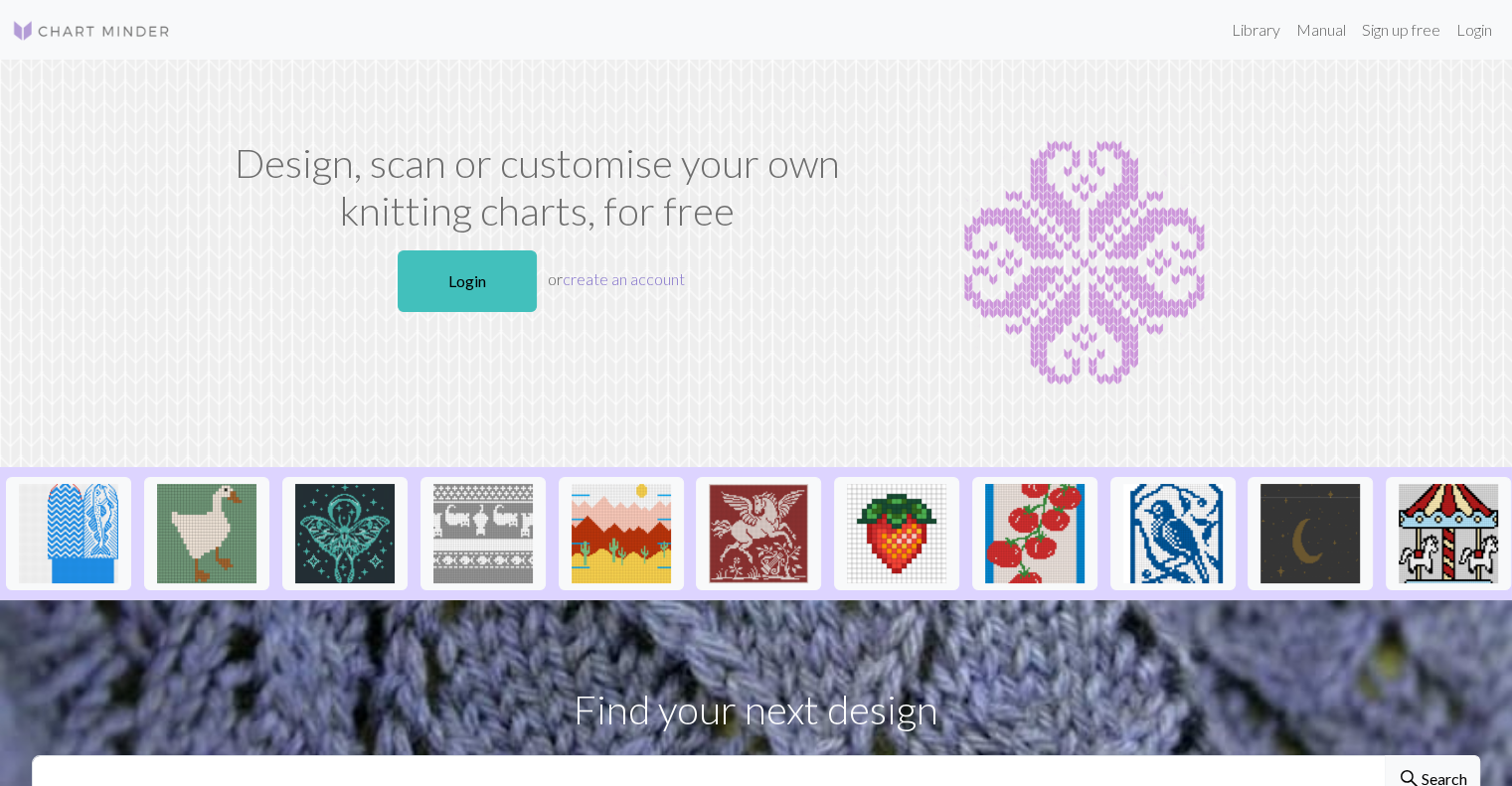 click on "create an account" at bounding box center (623, 278) 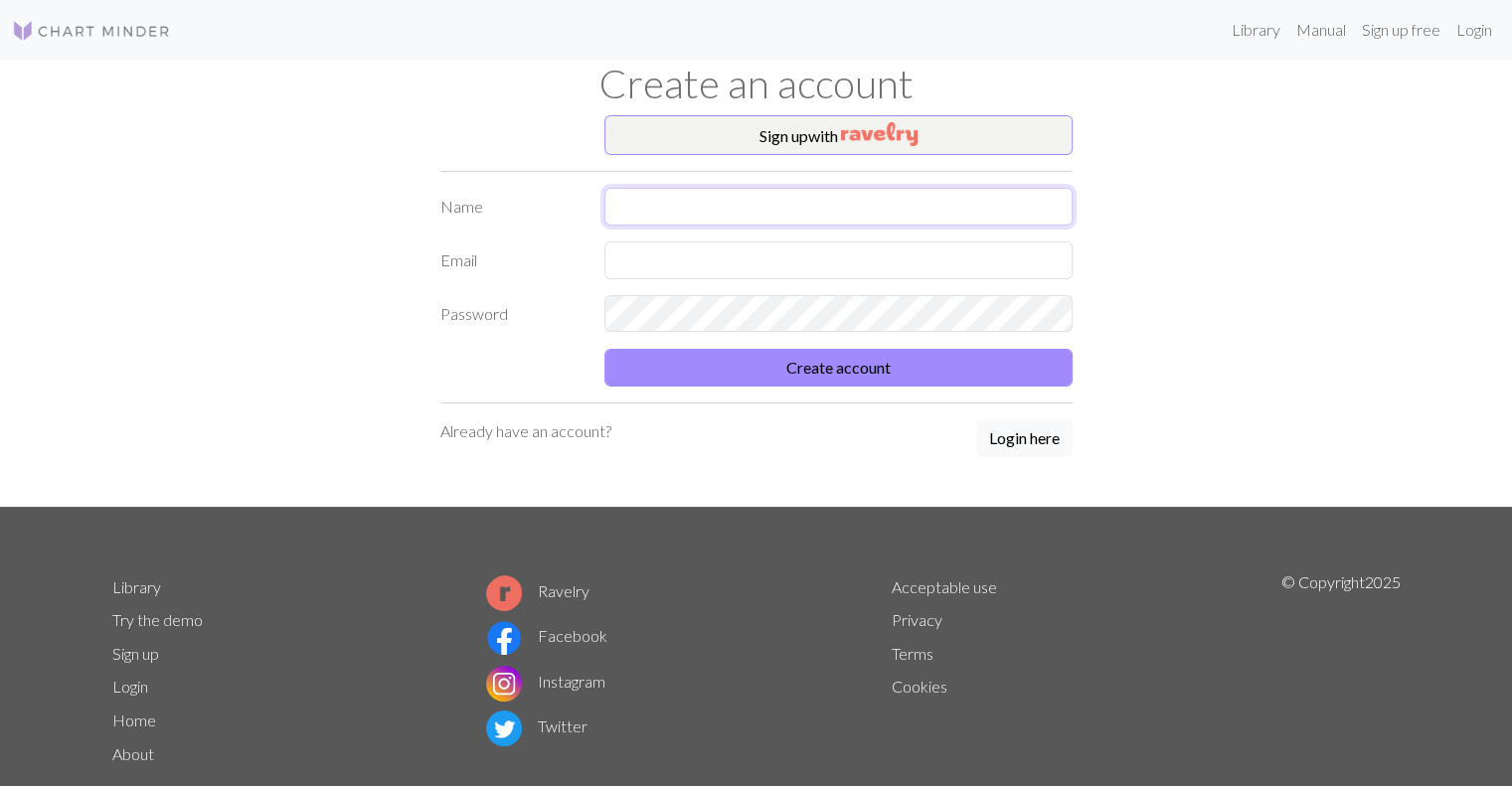 click at bounding box center (838, 207) 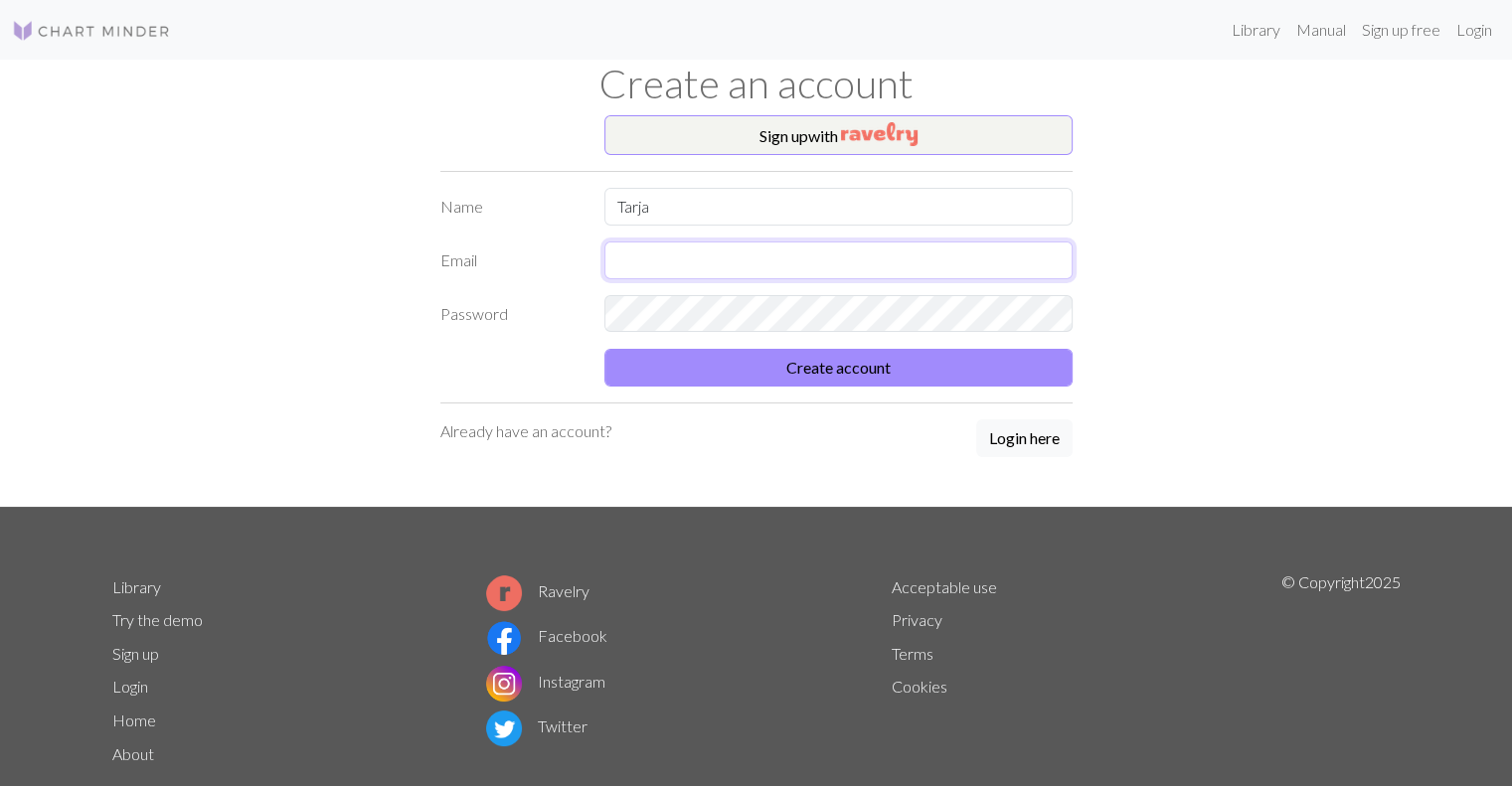 click at bounding box center (838, 260) 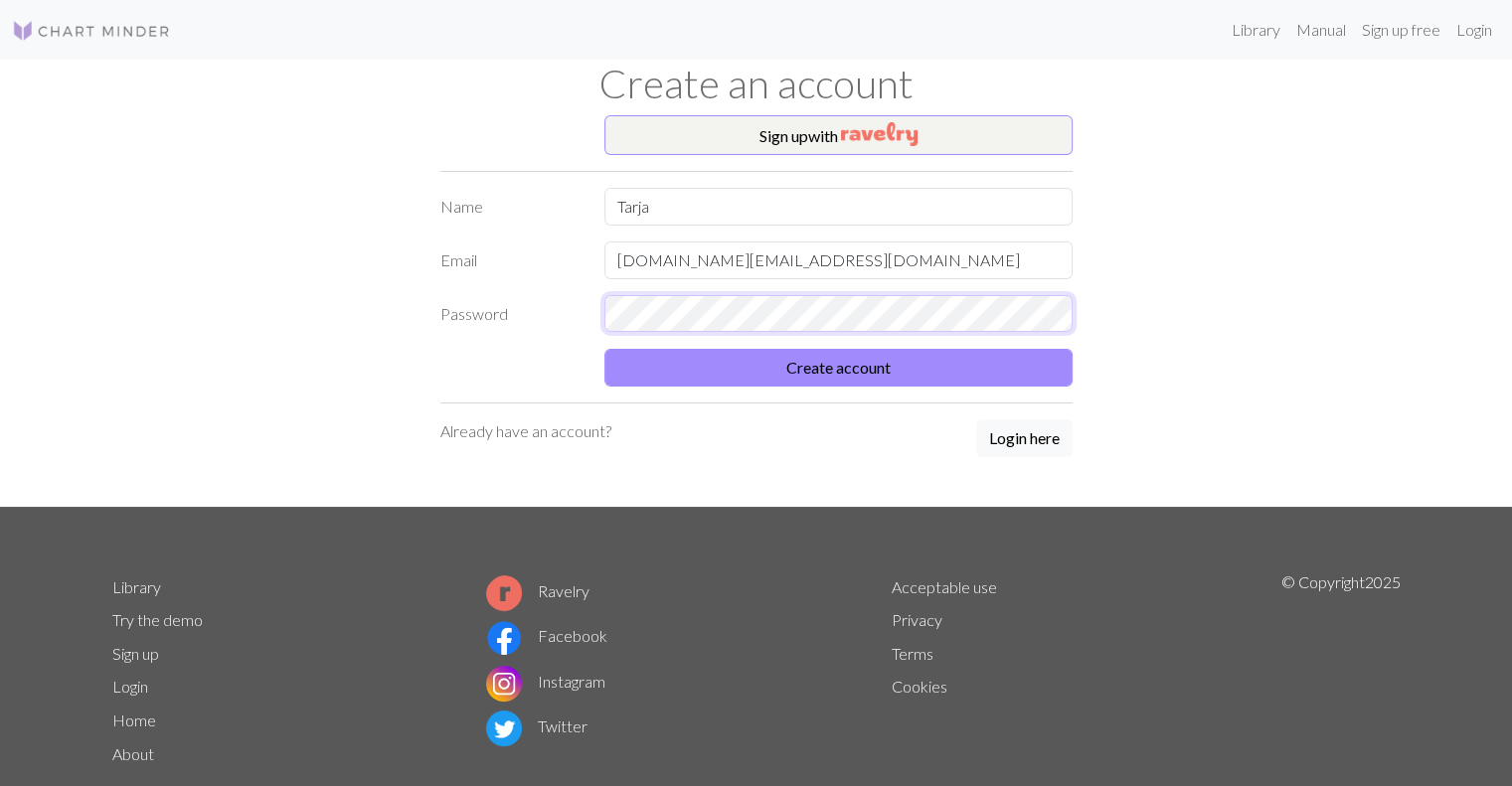 click on "Password" at bounding box center (756, 314) 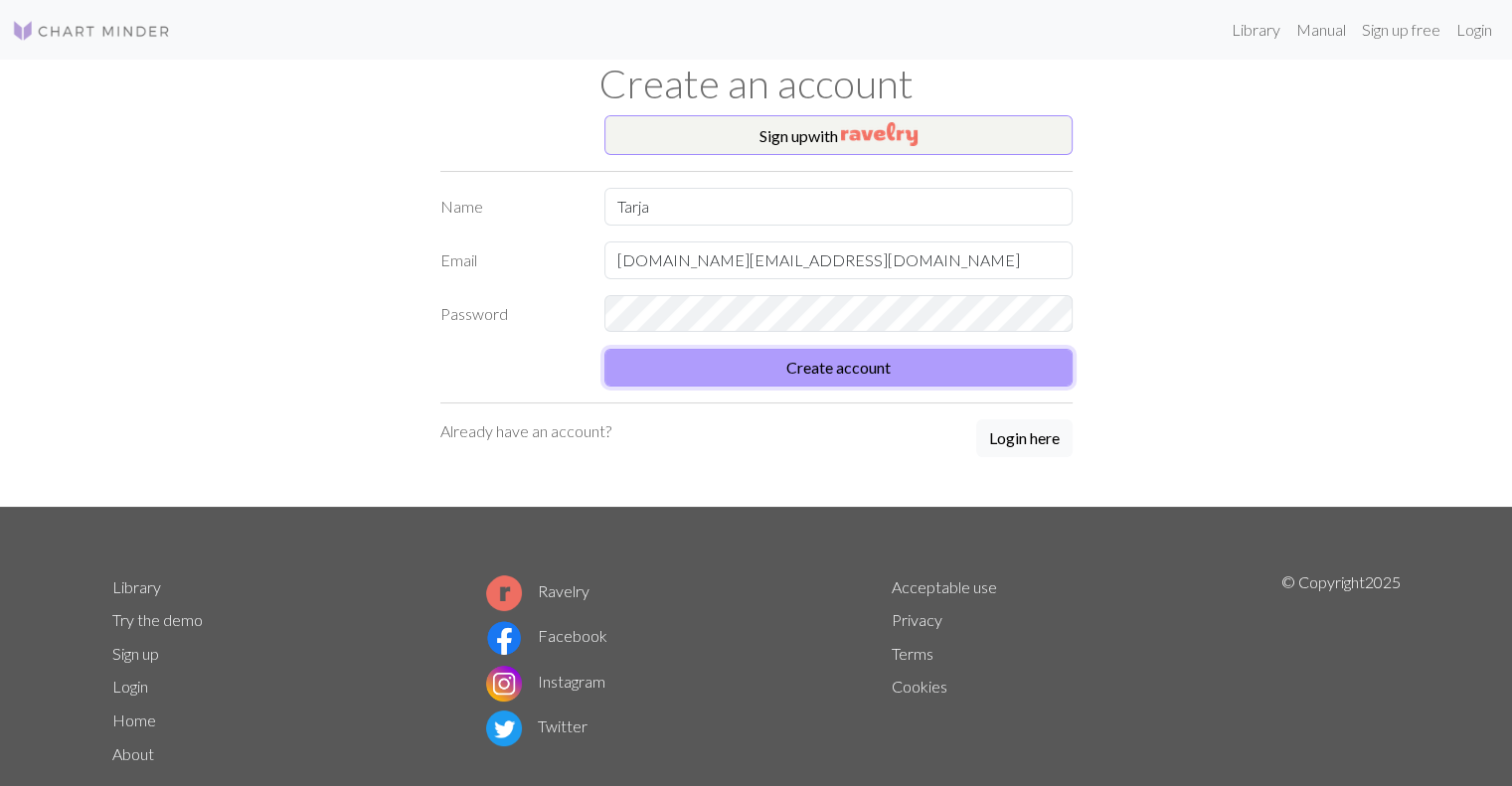 drag, startPoint x: 728, startPoint y: 290, endPoint x: 628, endPoint y: 354, distance: 118.72658 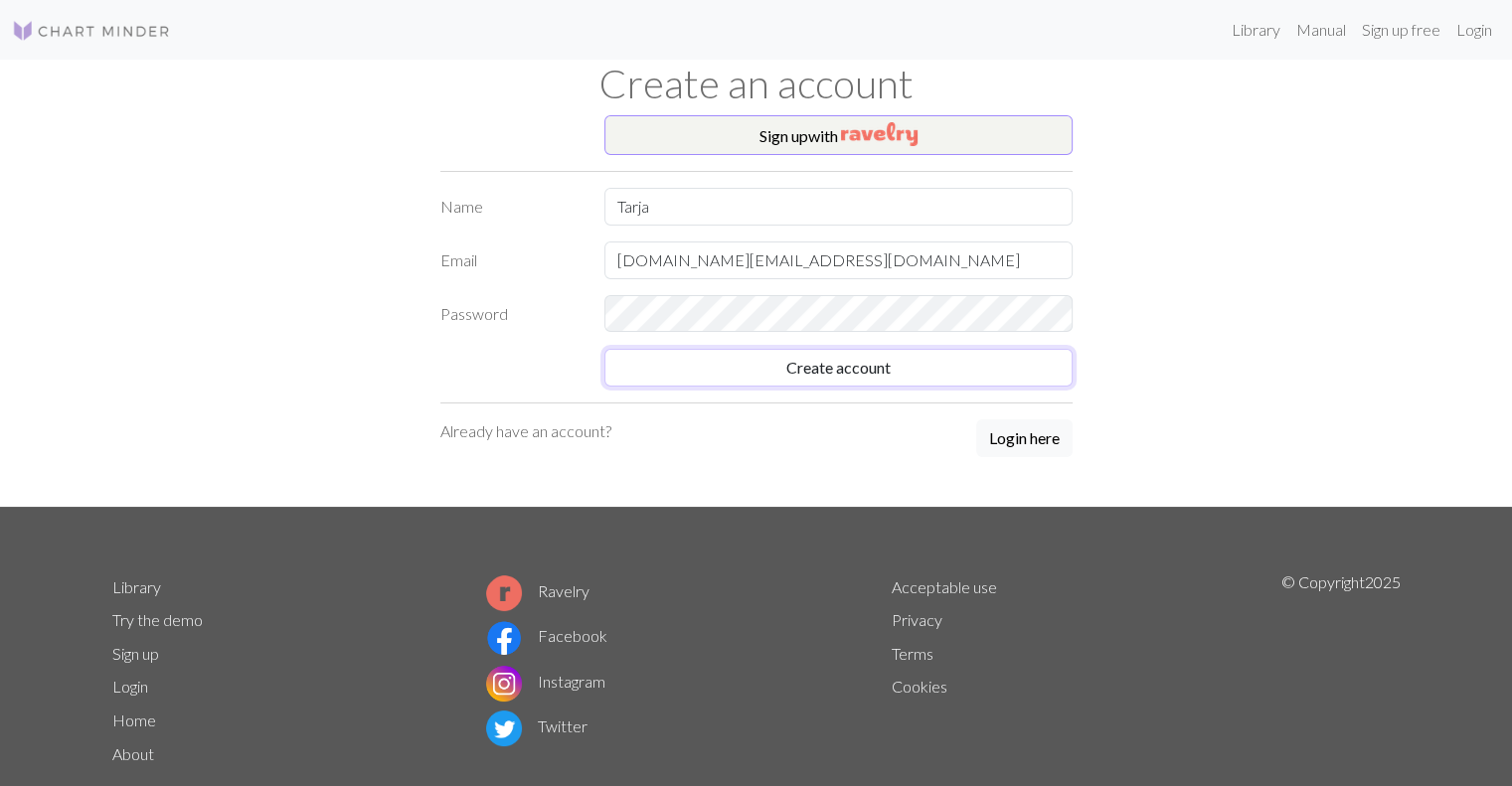 click on "Sign up  with   Name [PERSON_NAME] Email [PERSON_NAME][DOMAIN_NAME][EMAIL_ADDRESS][DOMAIN_NAME] Password Create account Already have an account? Login here" at bounding box center [756, 311] 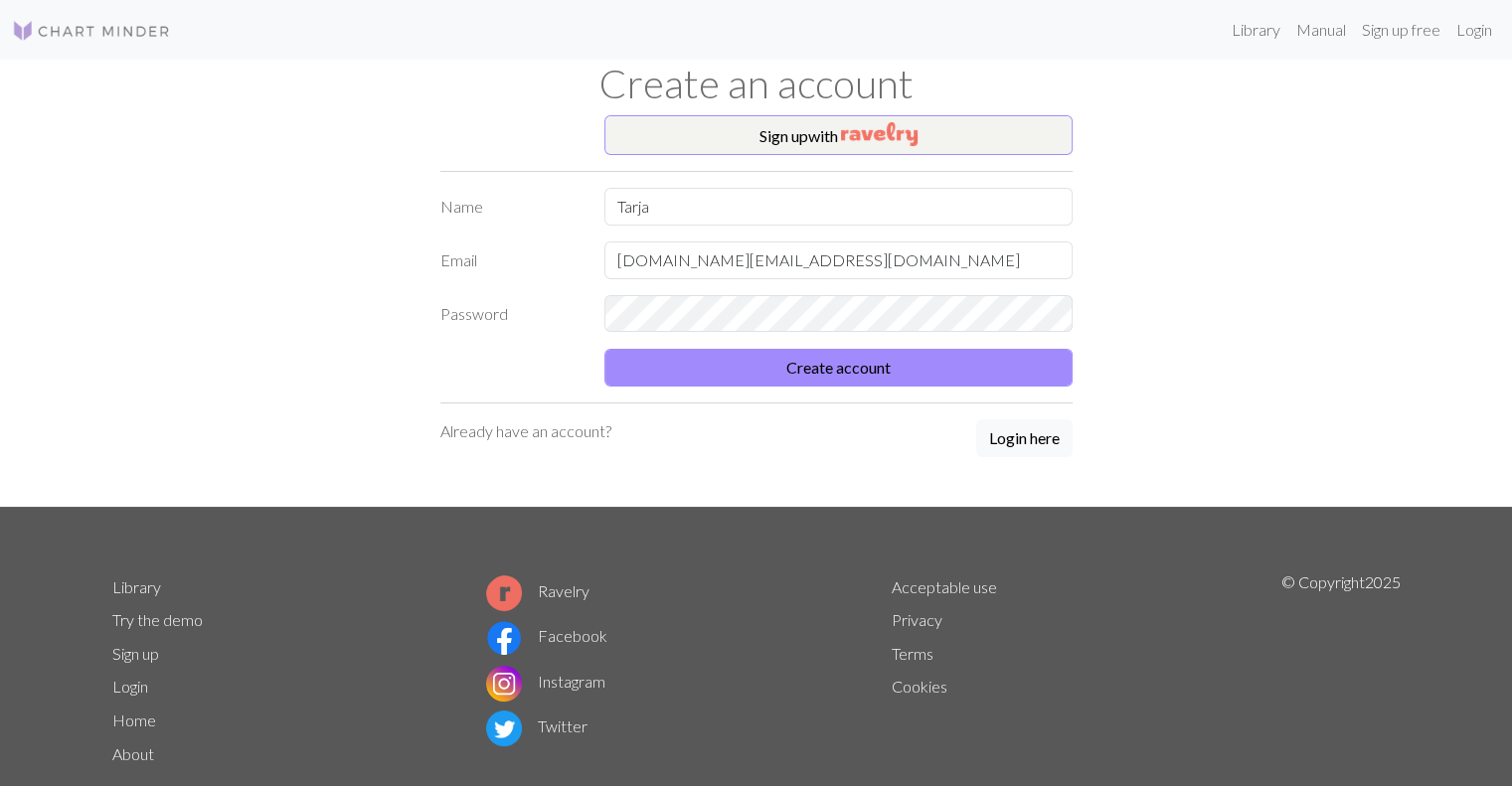 click on "Already have an account?" at bounding box center (526, 431) 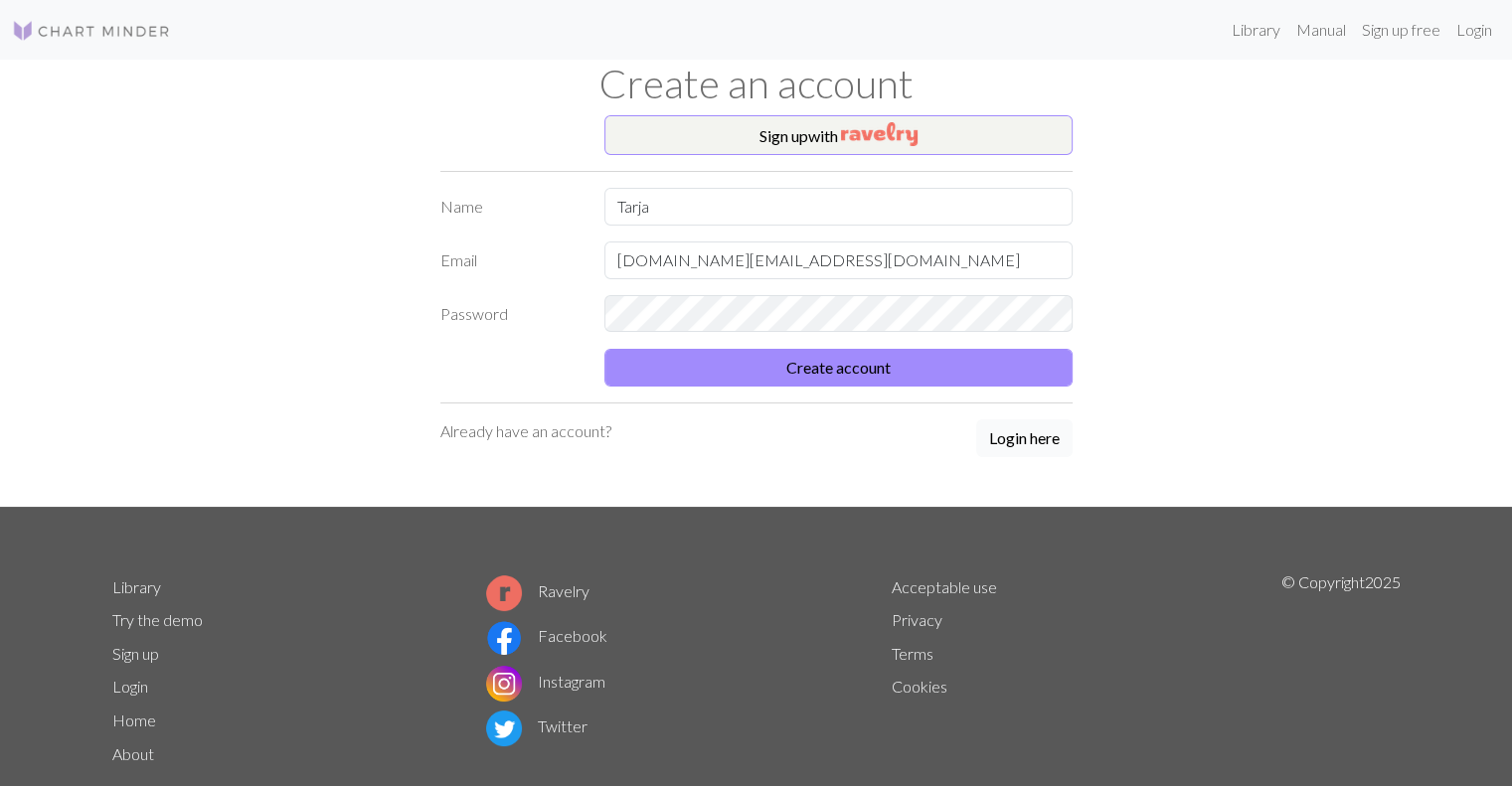 click on "Login here" at bounding box center (1024, 438) 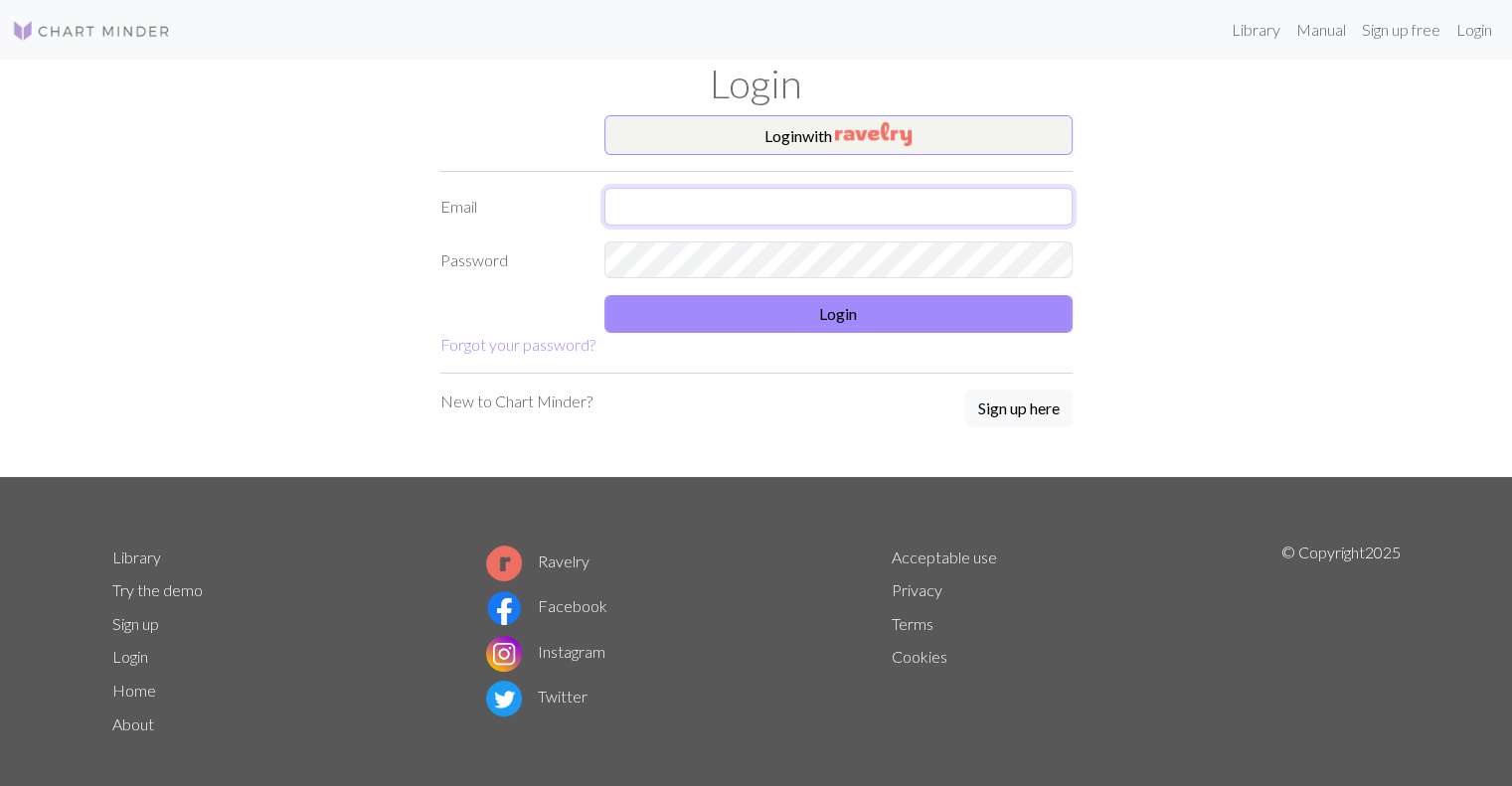type on "[DOMAIN_NAME][EMAIL_ADDRESS][DOMAIN_NAME]" 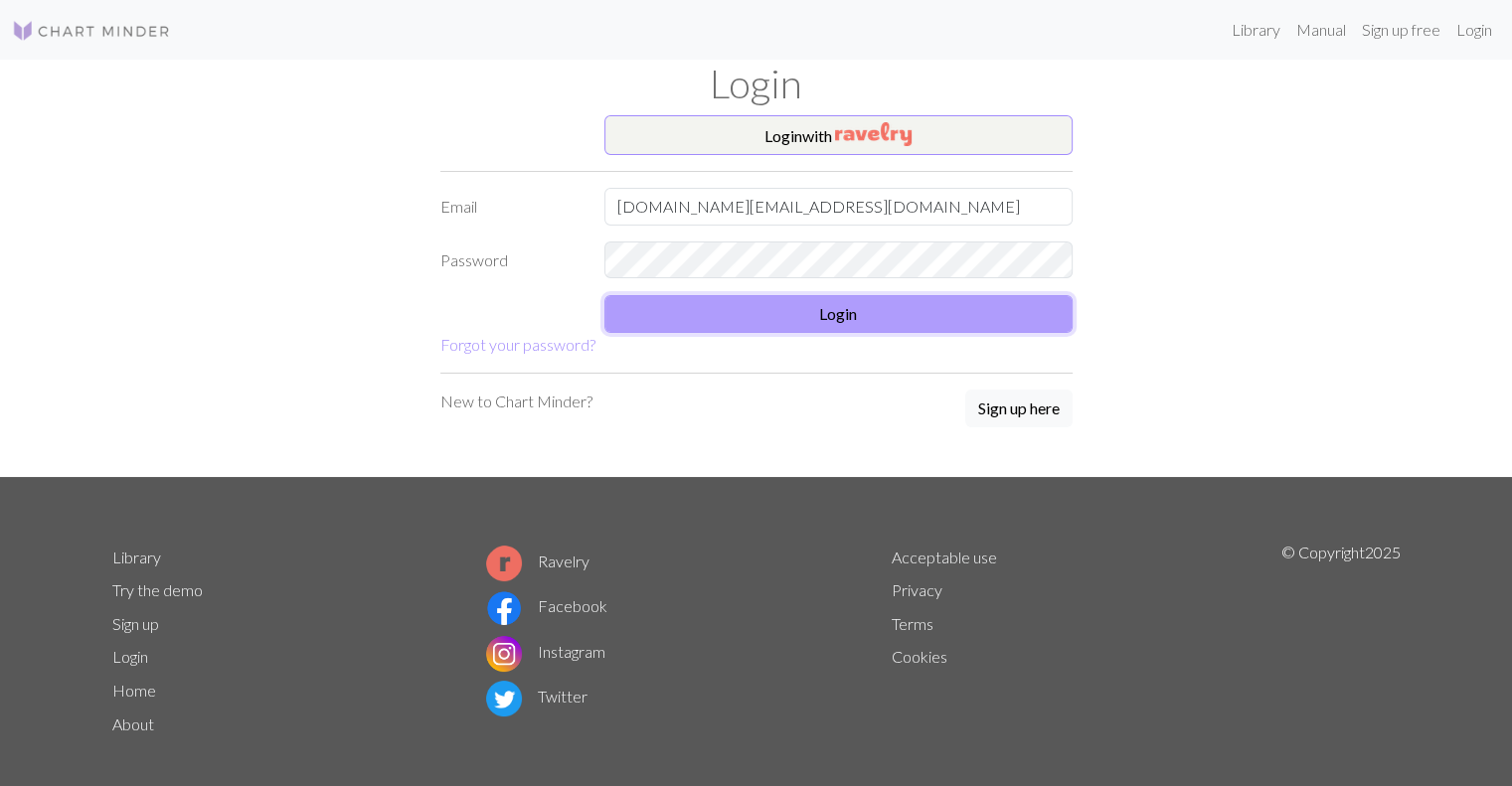 click on "Login" at bounding box center [838, 314] 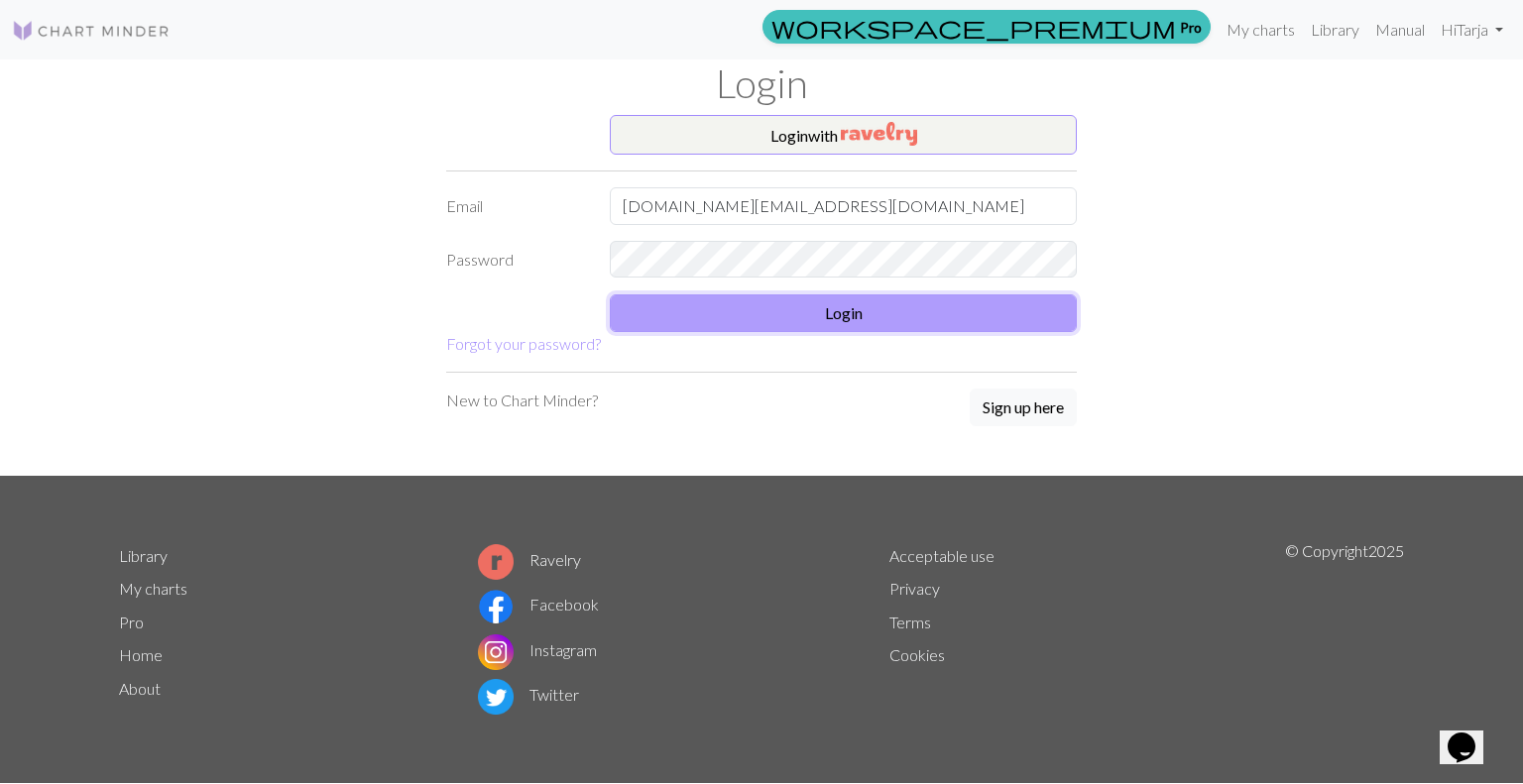 click on "Login" at bounding box center [843, 313] 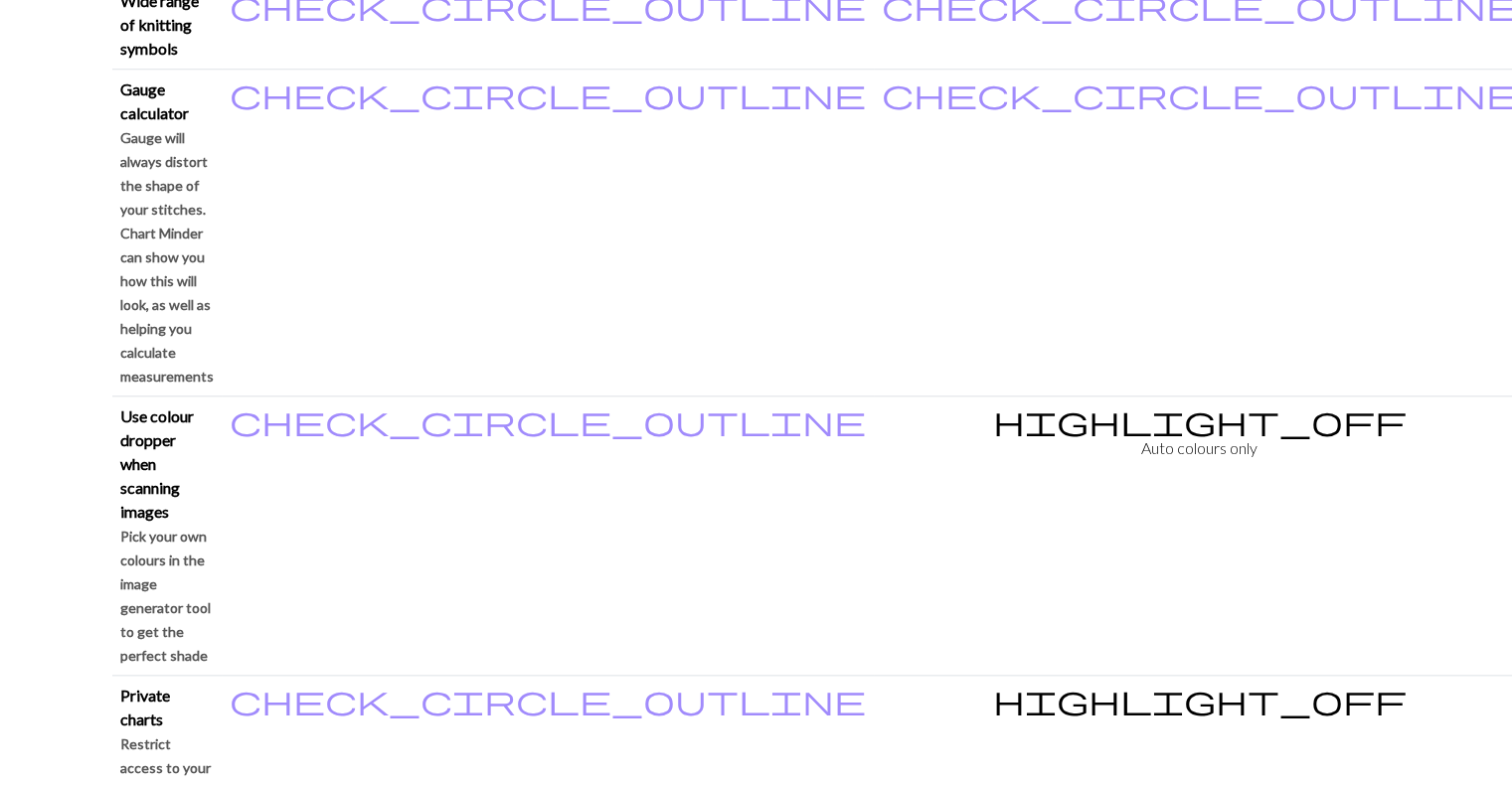 scroll, scrollTop: 1949, scrollLeft: 0, axis: vertical 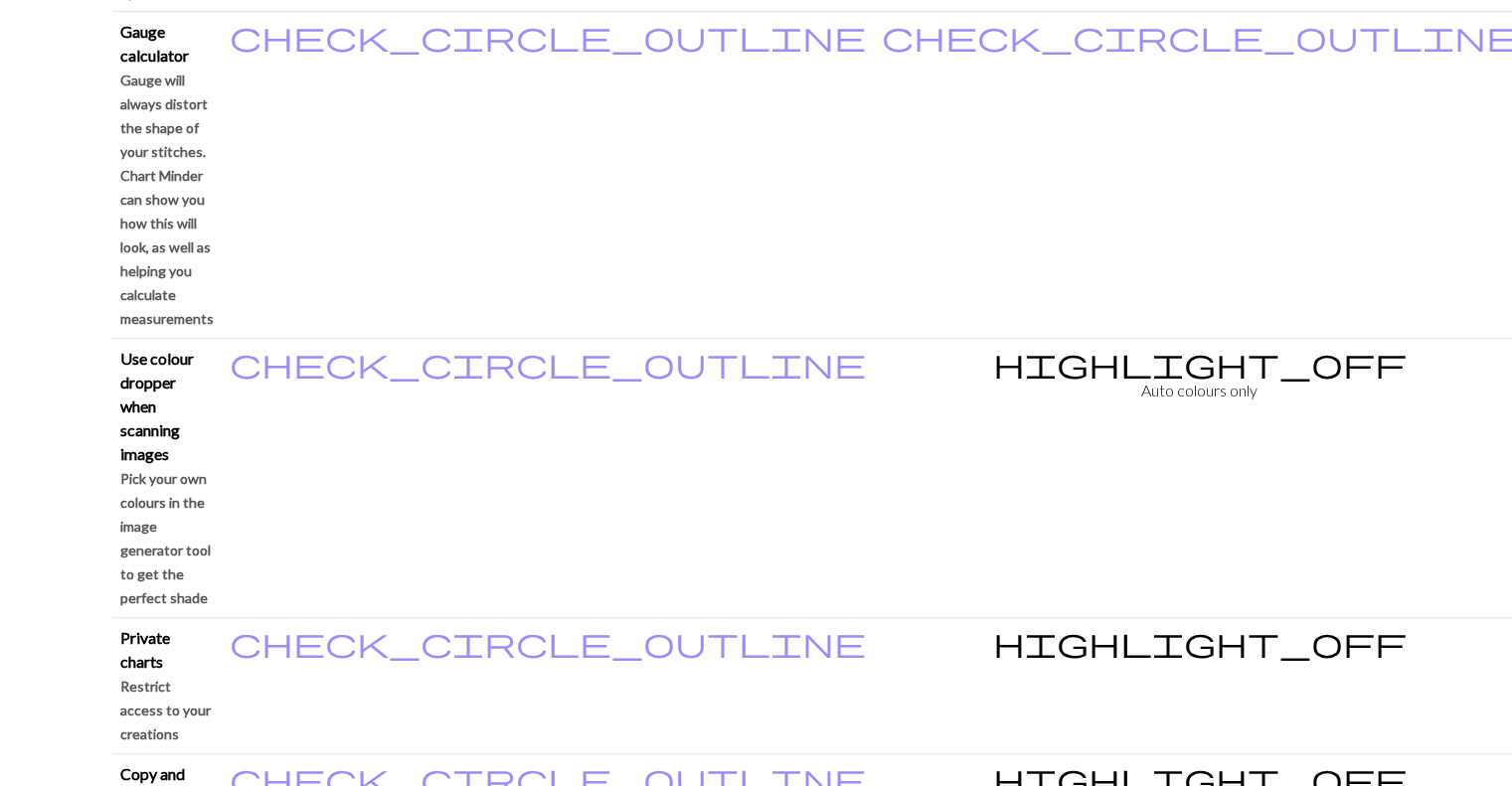 click on "More details   chevron_right" at bounding box center (1194, 3521) 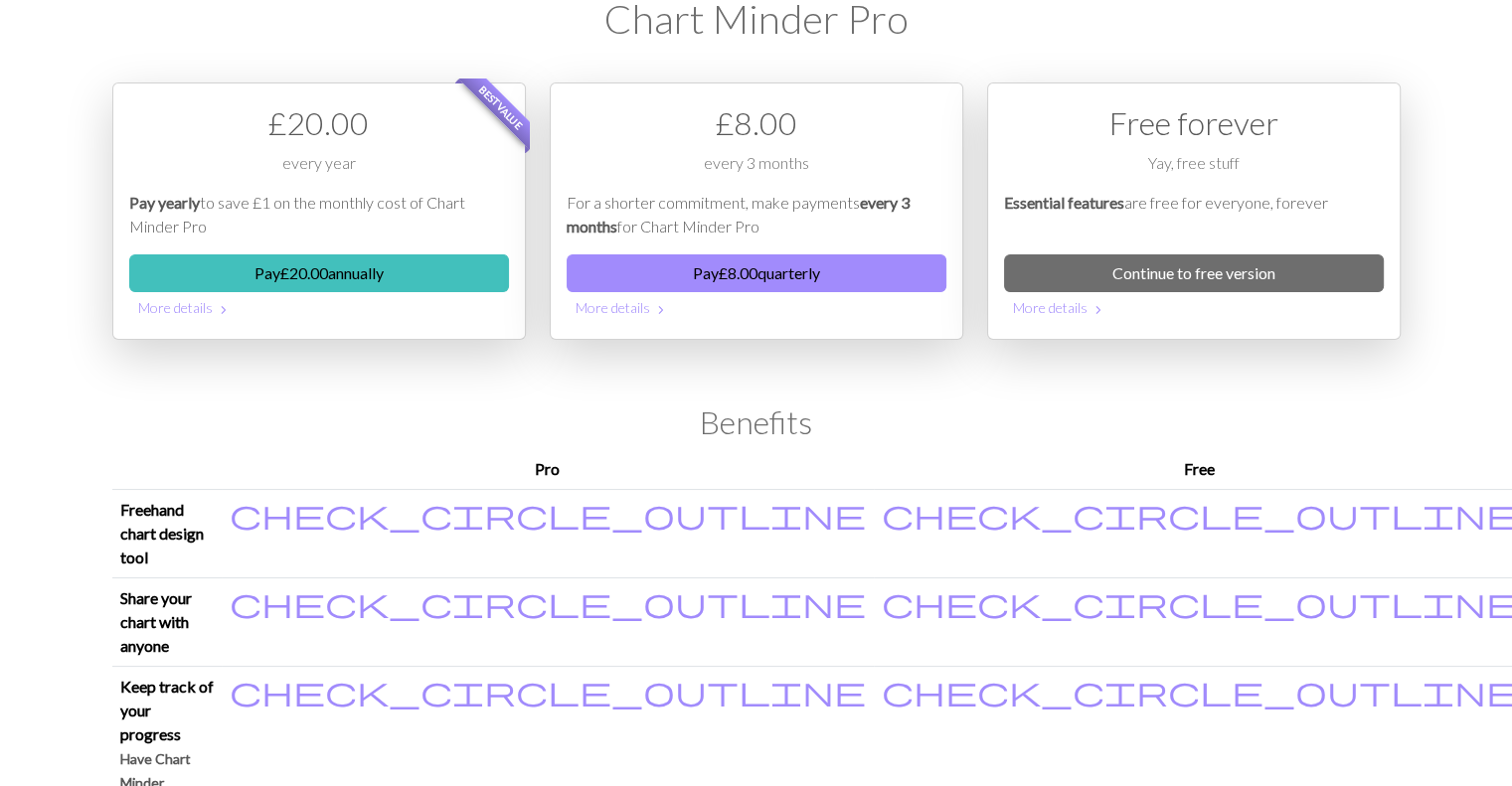 scroll, scrollTop: 0, scrollLeft: 0, axis: both 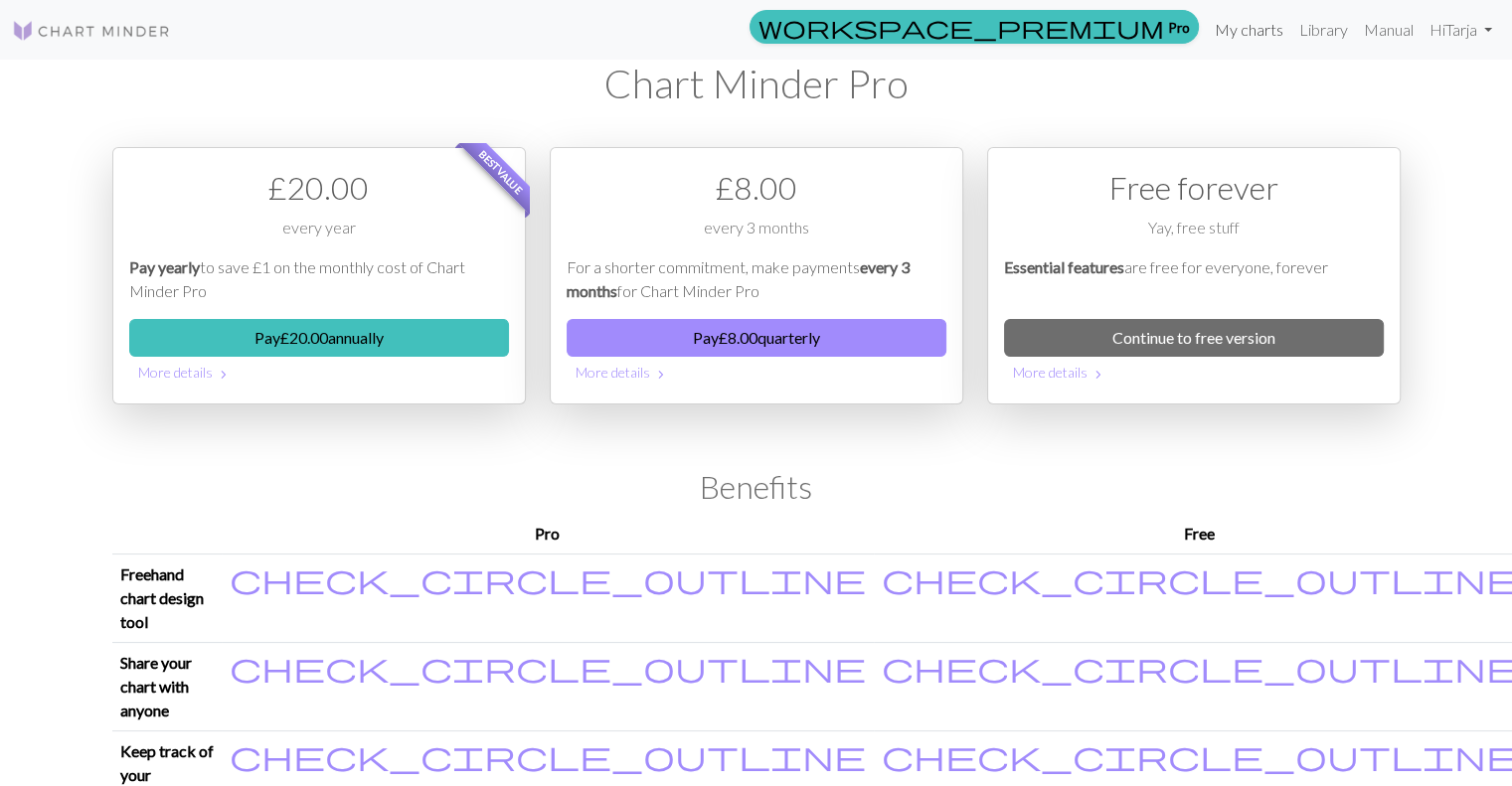 click on "My charts" at bounding box center (1249, 30) 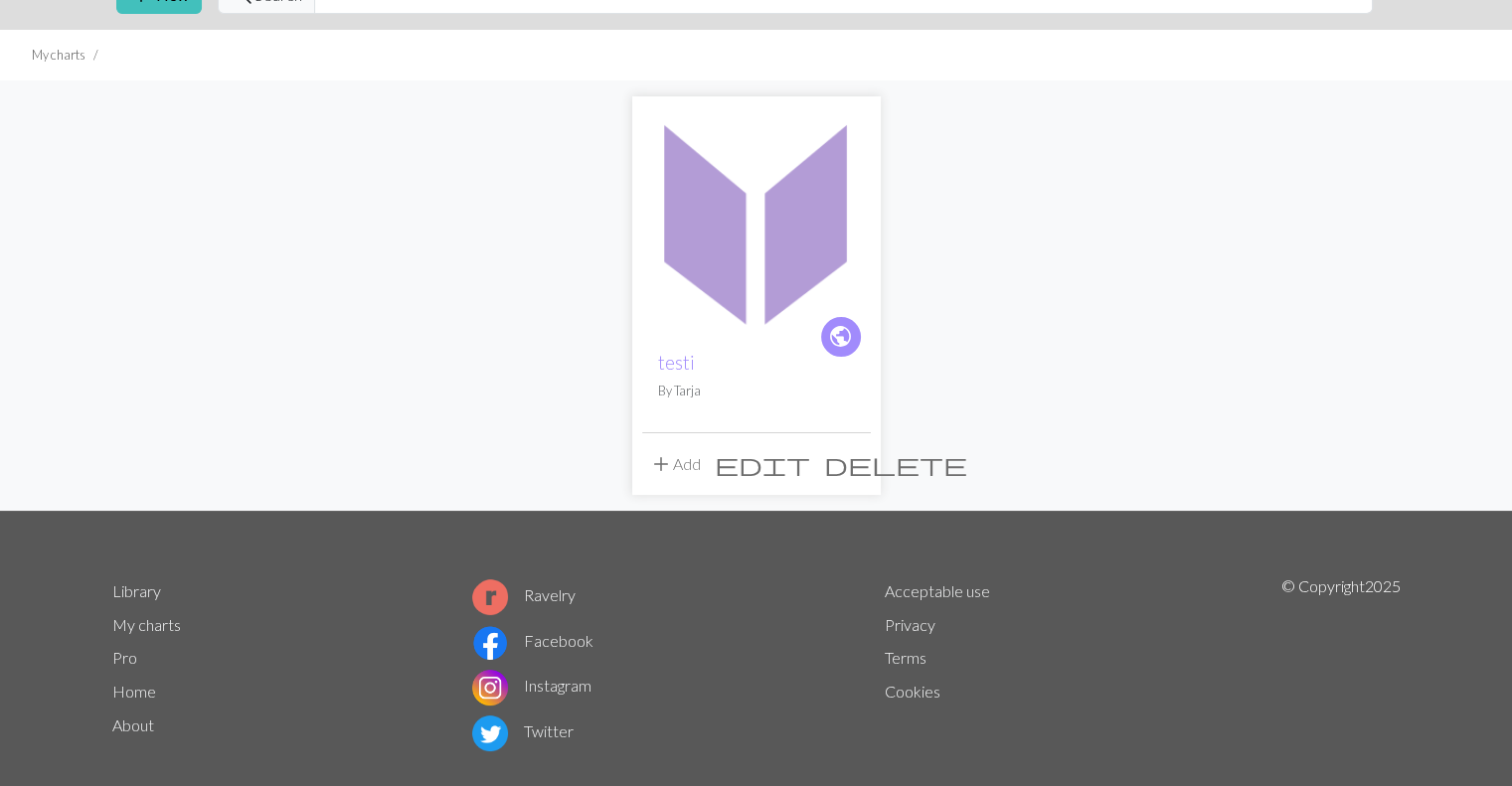 scroll, scrollTop: 131, scrollLeft: 0, axis: vertical 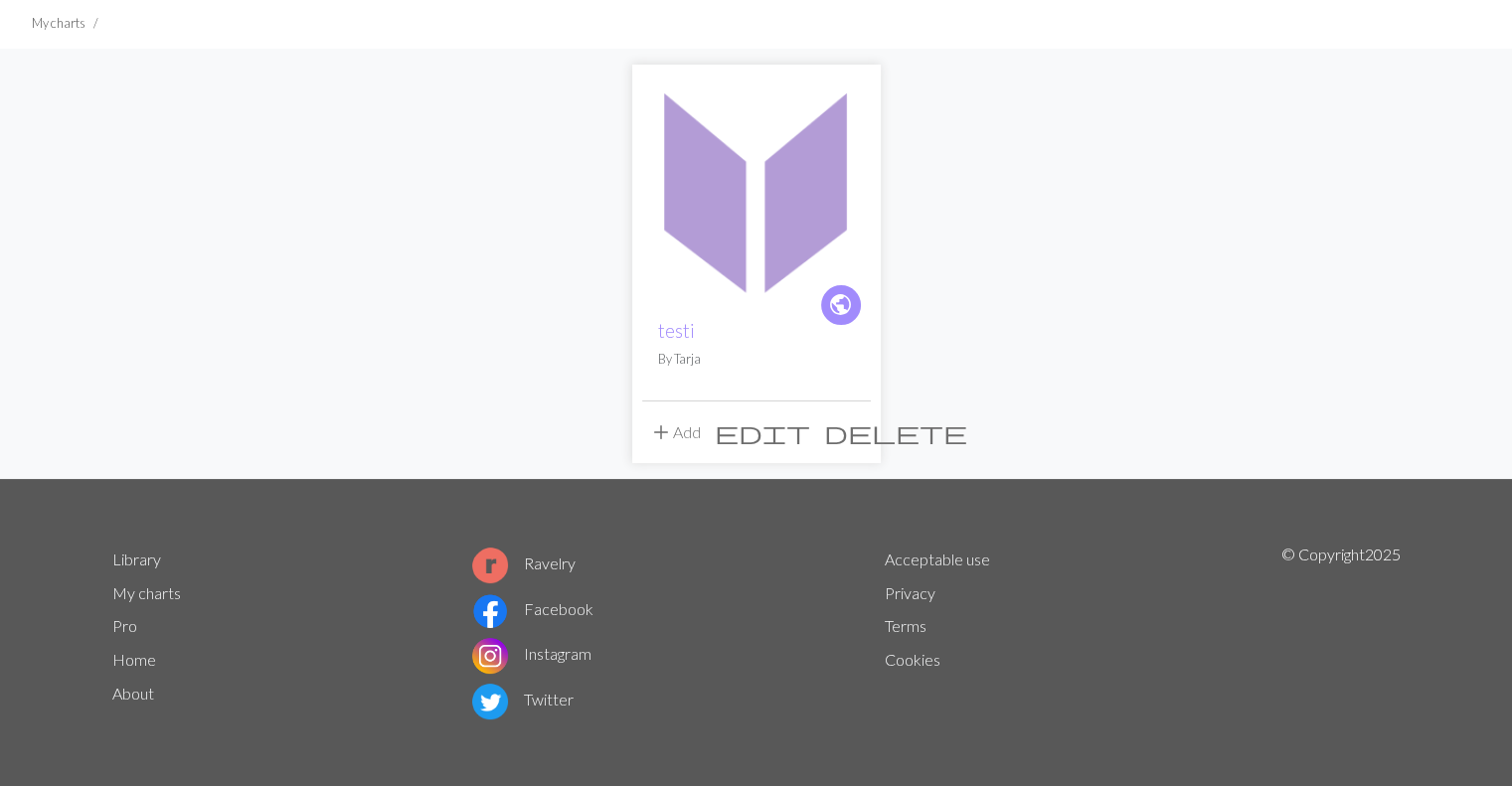 click on "add  Add" at bounding box center (675, 432) 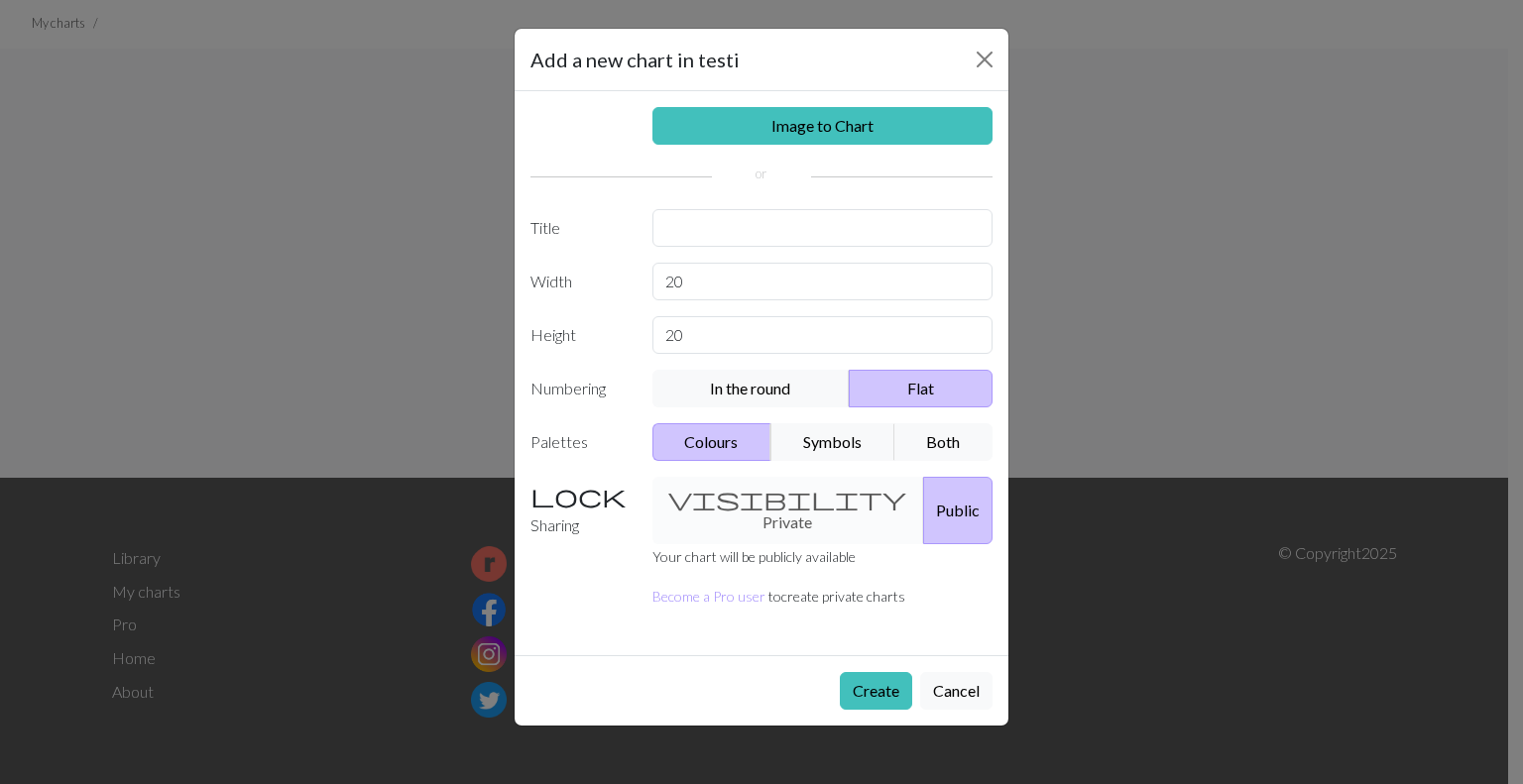 click on "Add a new chart in testi" at bounding box center (762, 59) 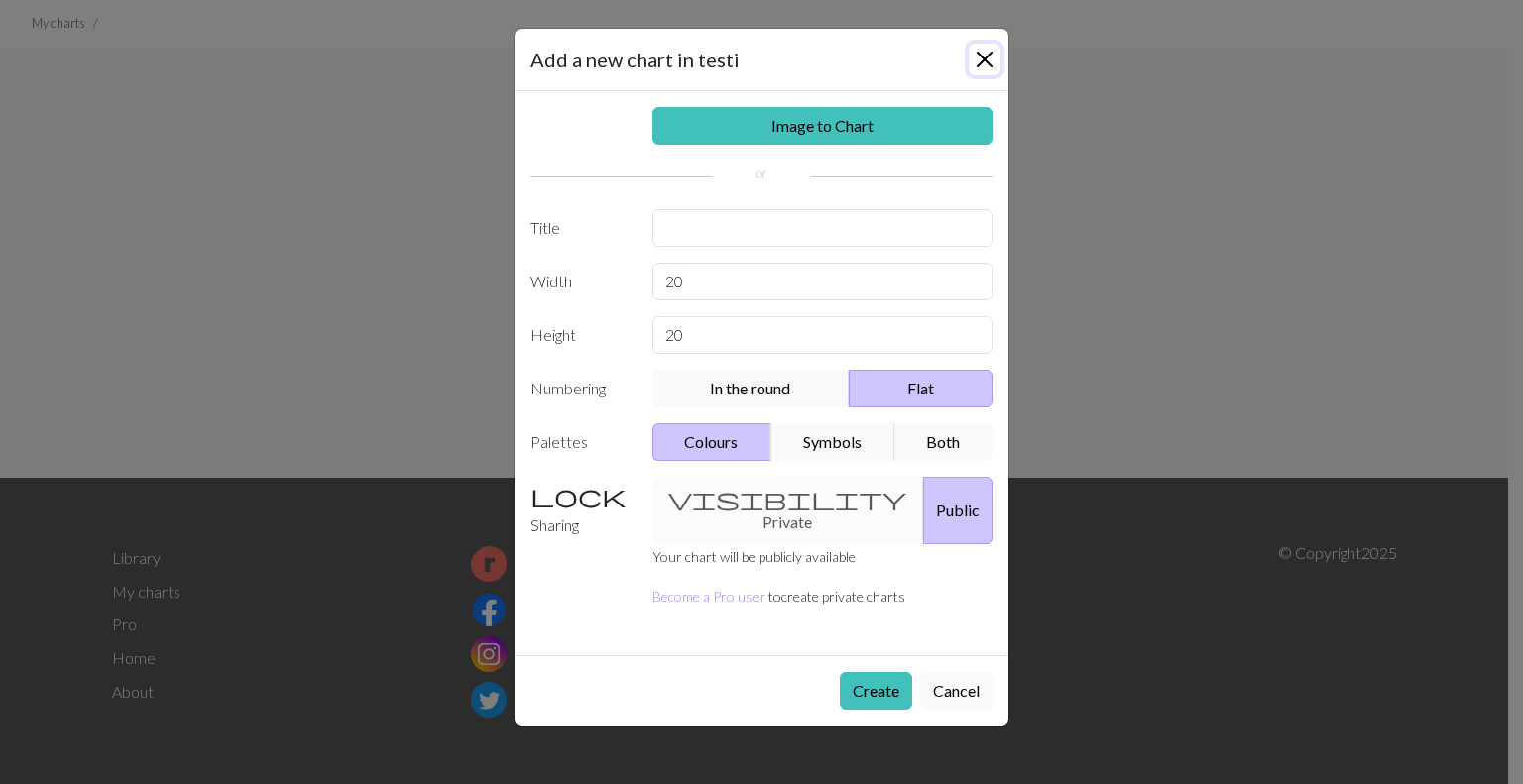 click at bounding box center [985, 59] 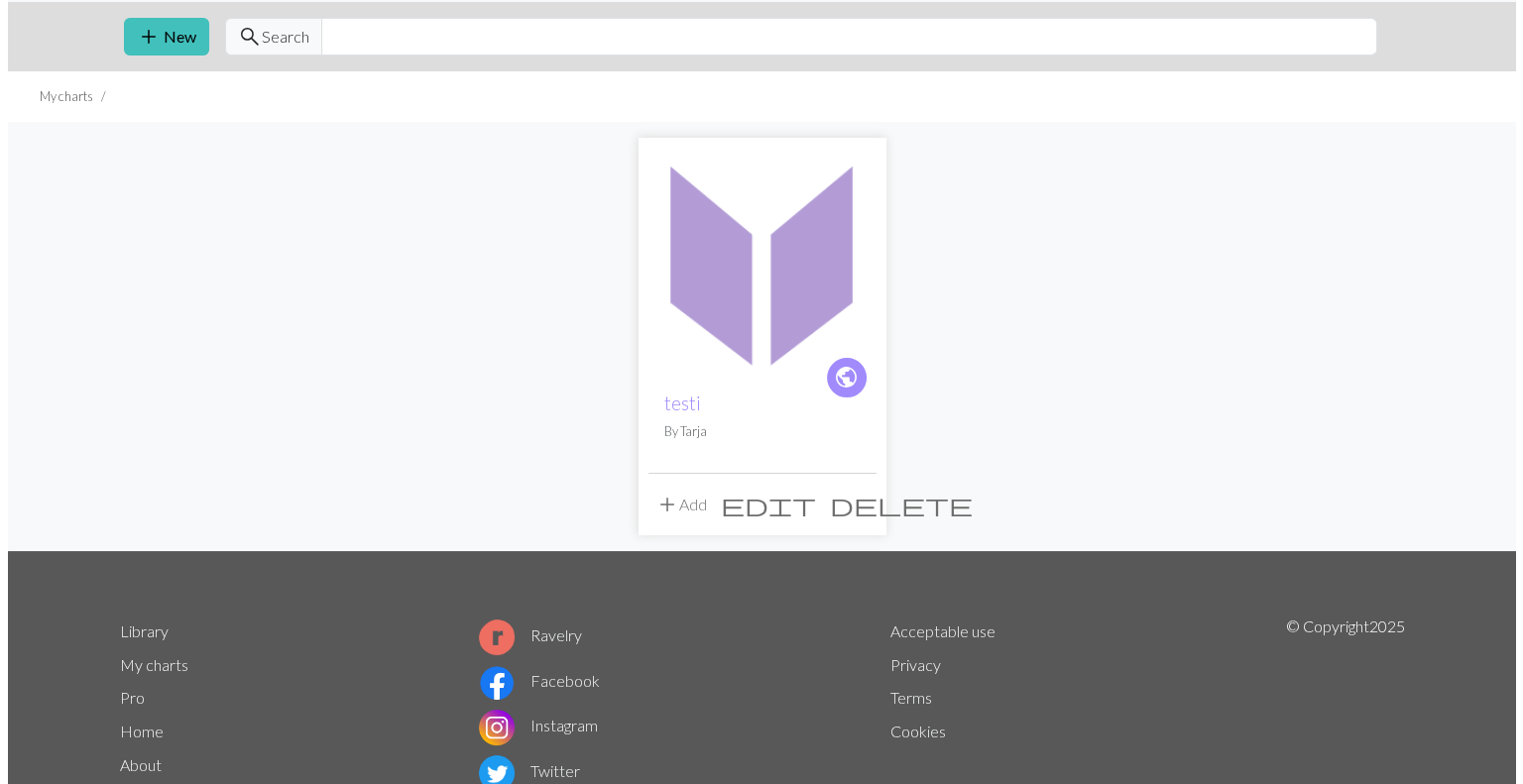 scroll, scrollTop: 0, scrollLeft: 0, axis: both 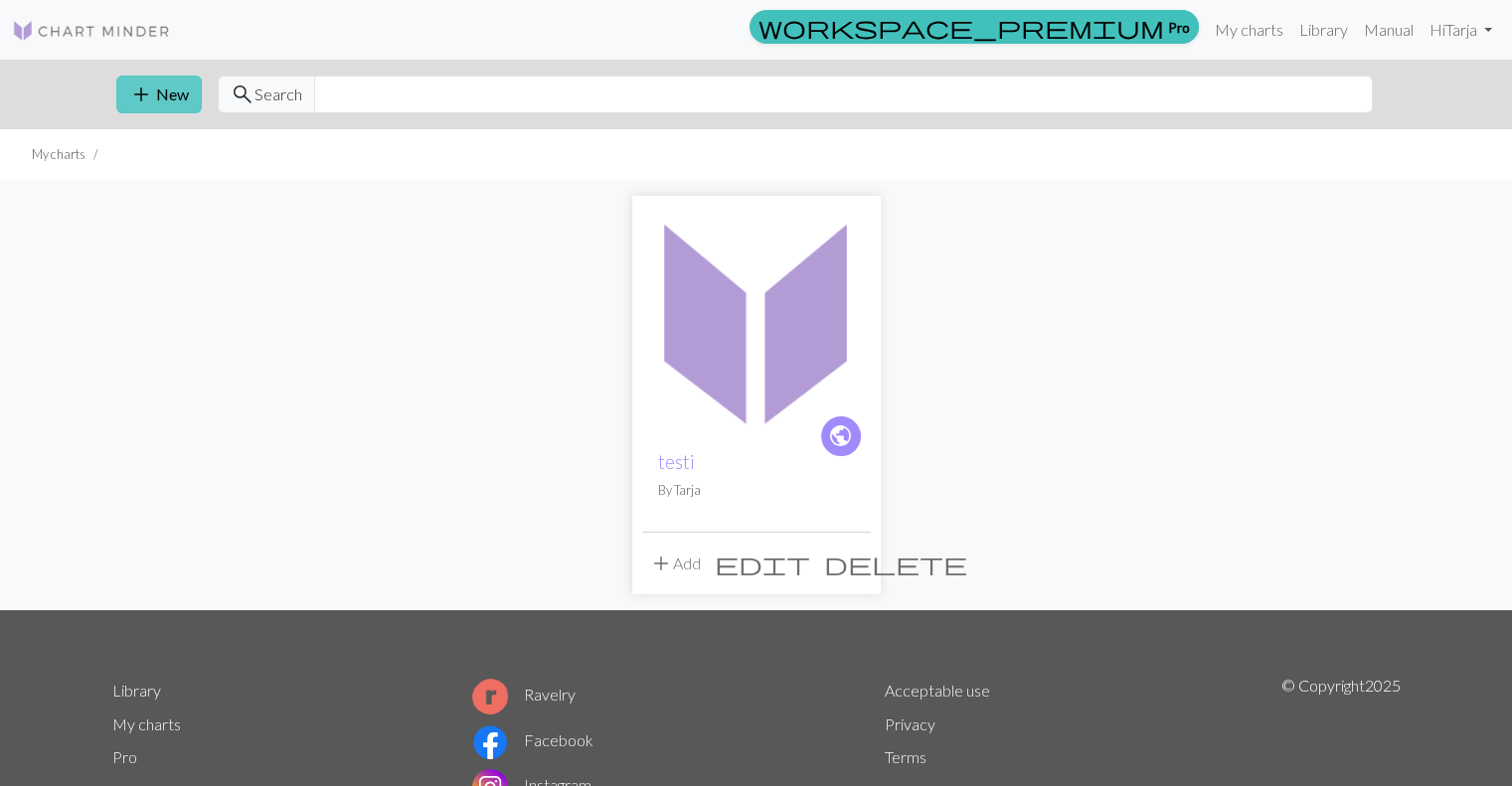 click on "add   New" at bounding box center (159, 94) 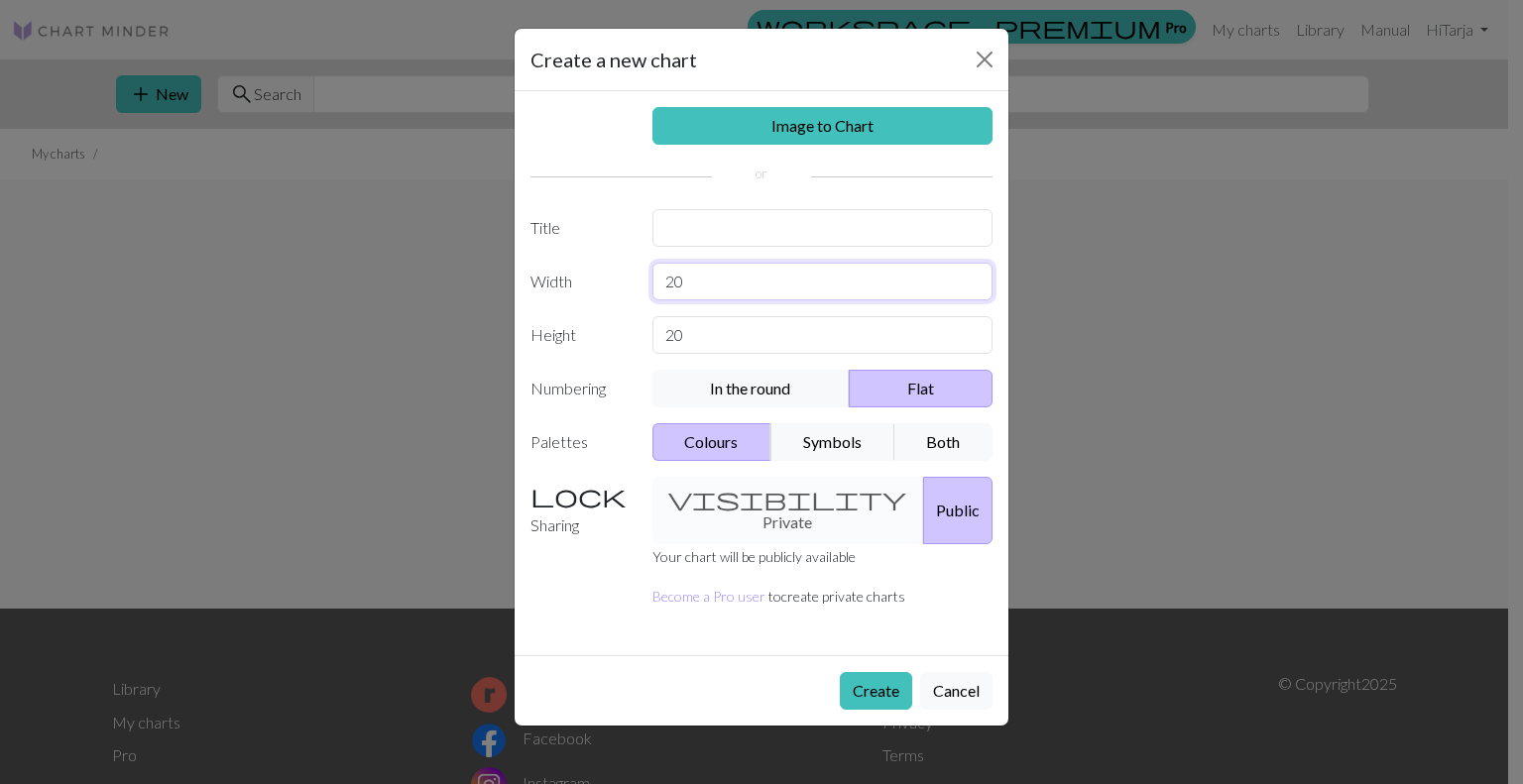 drag, startPoint x: 707, startPoint y: 271, endPoint x: 630, endPoint y: 276, distance: 77.162167 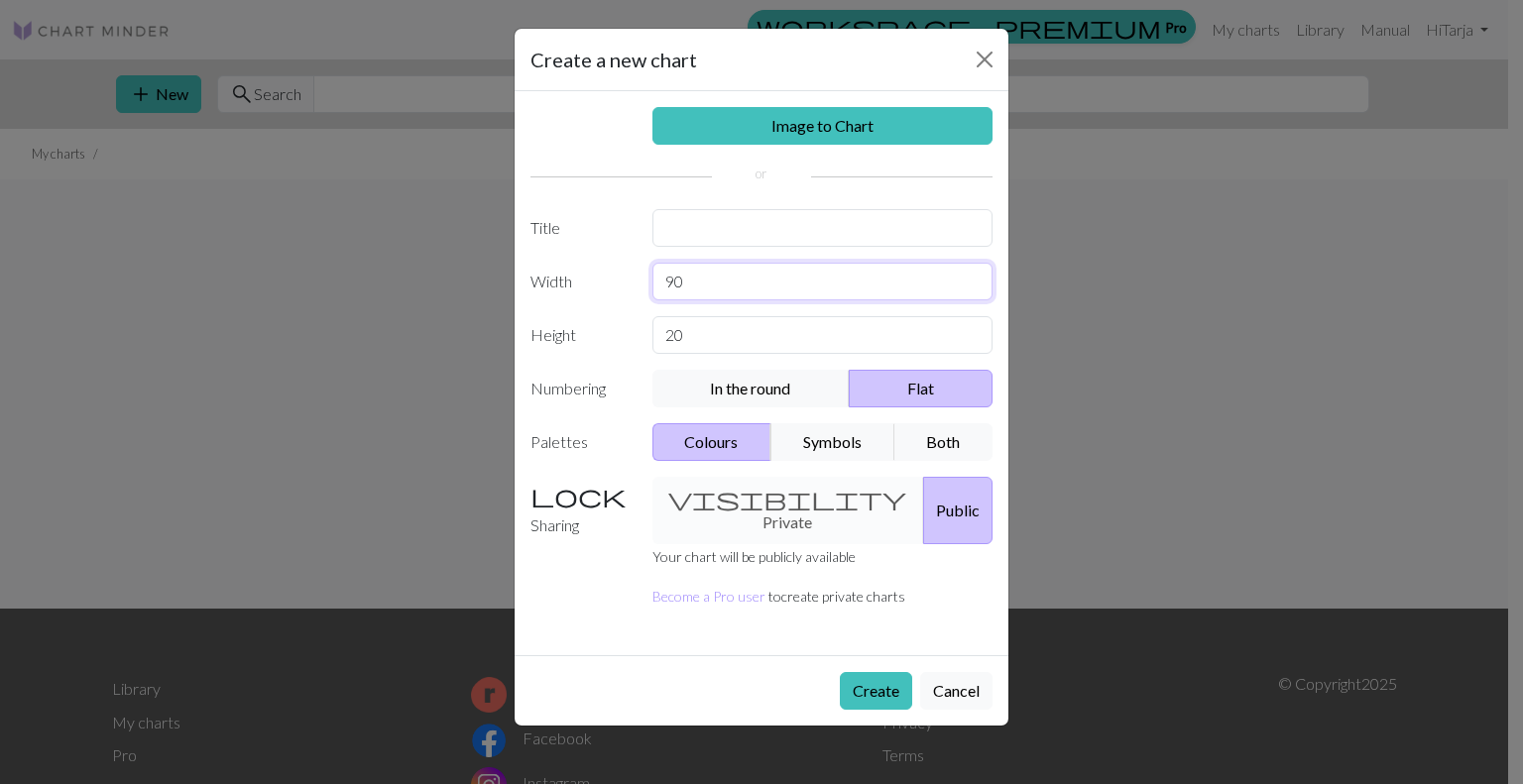 type on "90" 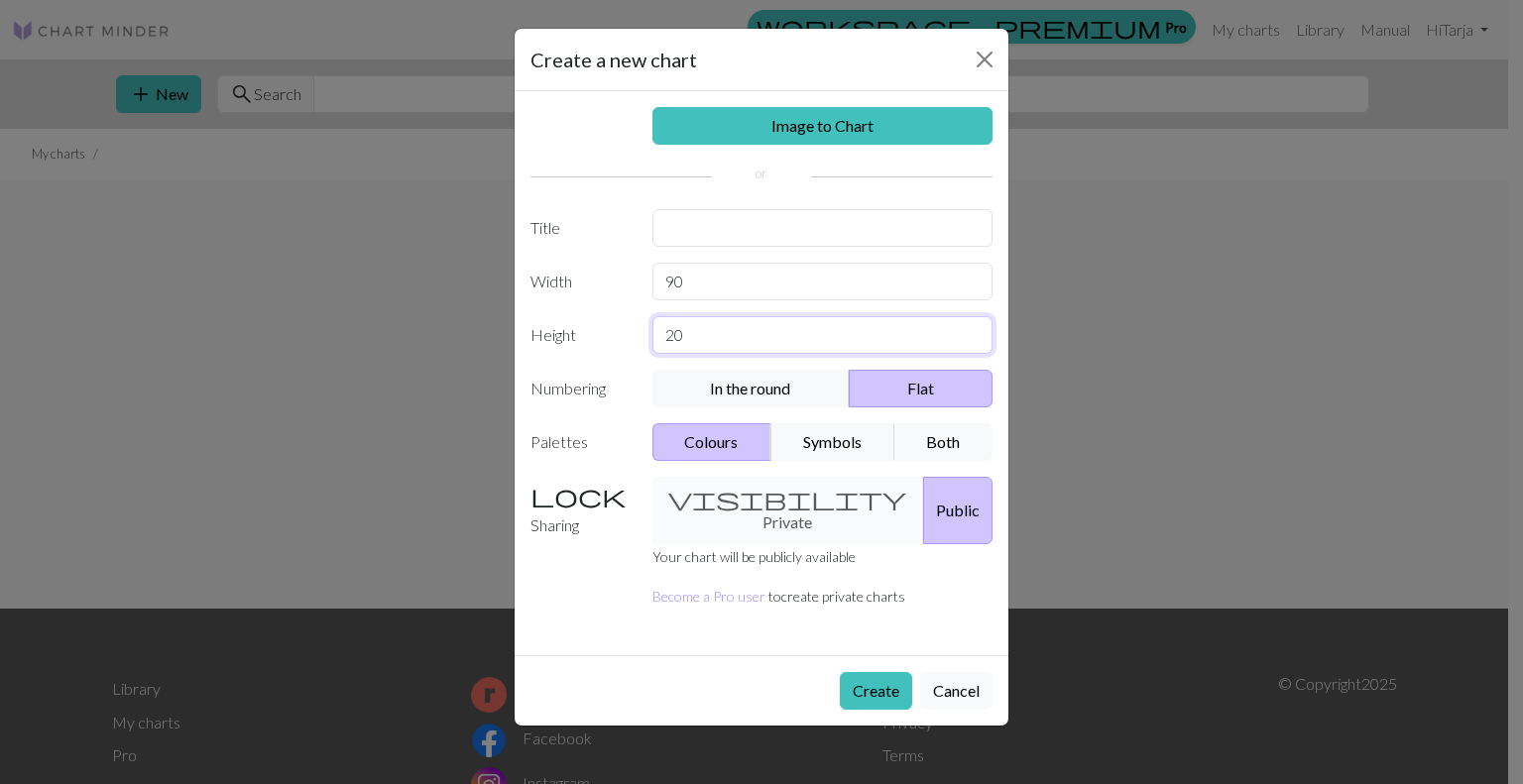 drag, startPoint x: 726, startPoint y: 328, endPoint x: 576, endPoint y: 332, distance: 150.05332 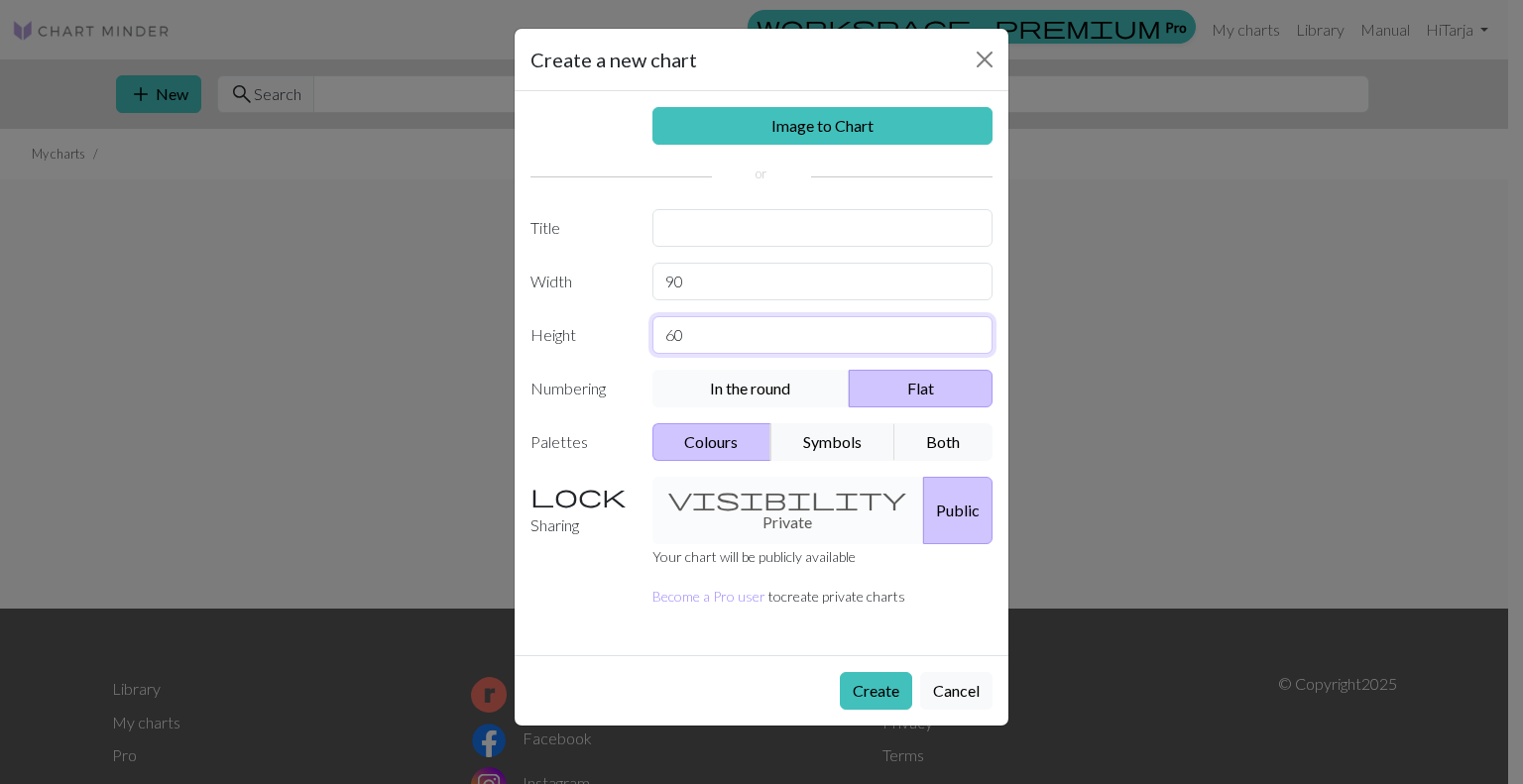 type on "60" 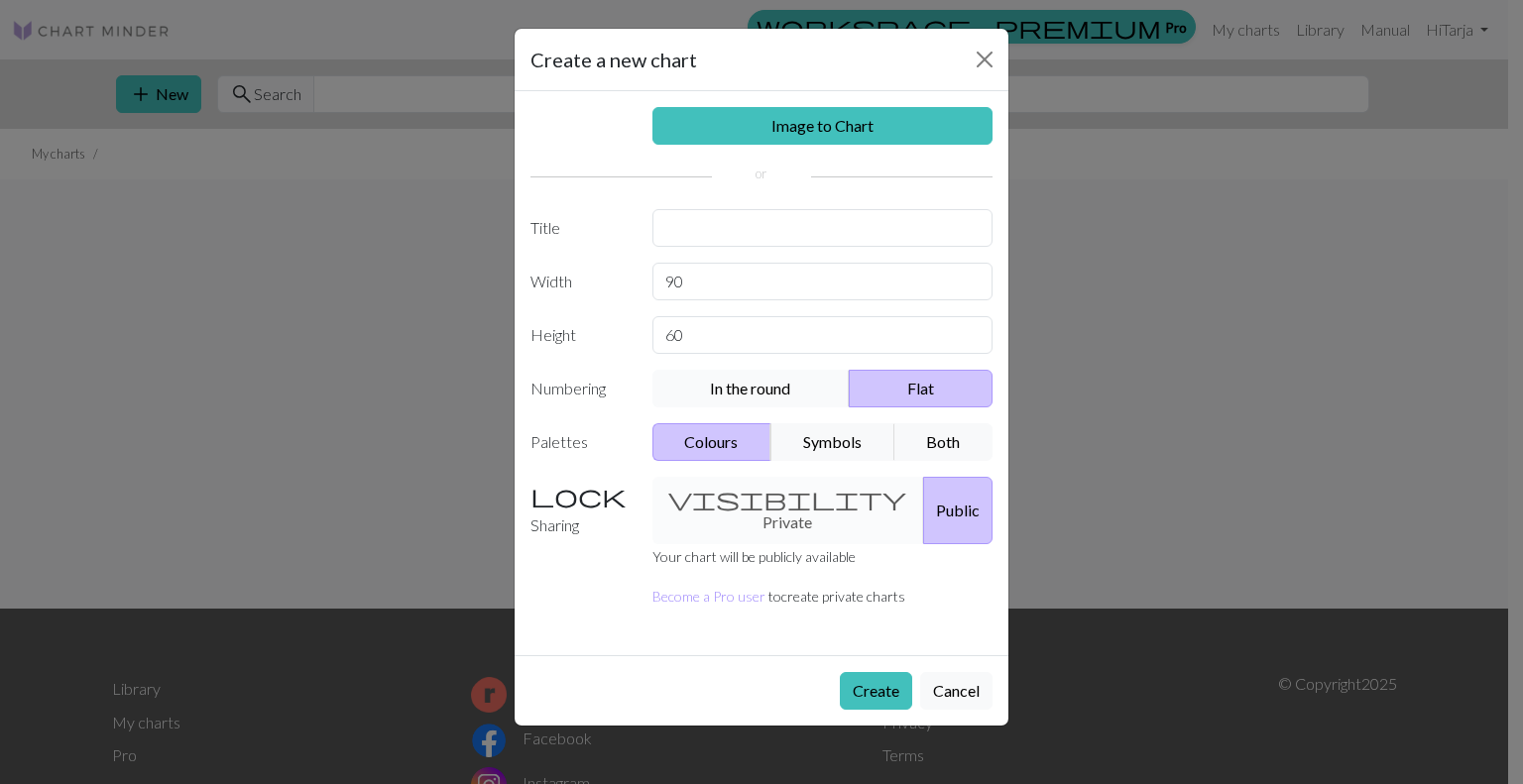 click on "In the round" at bounding box center [752, 389] 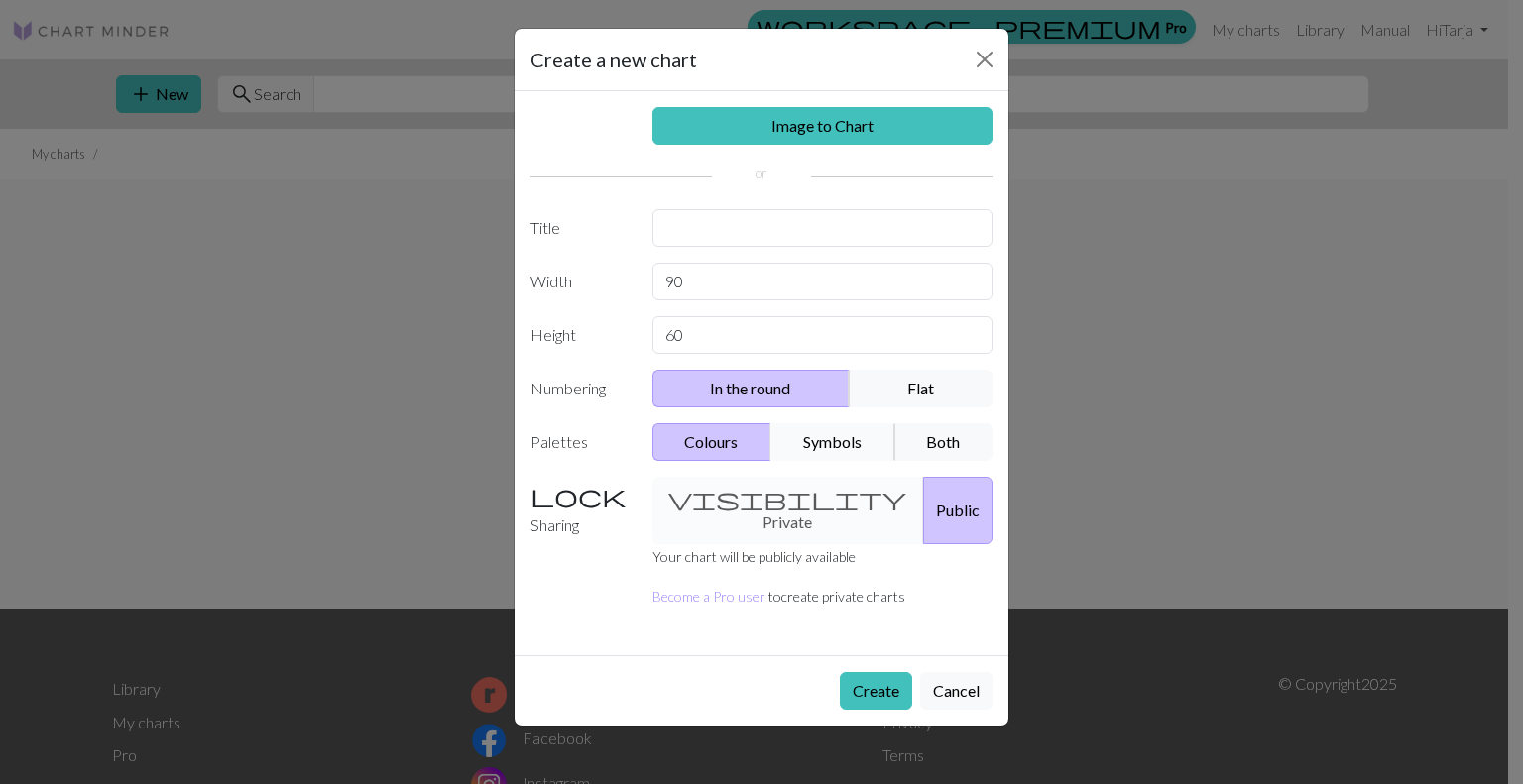 click on "Symbols" at bounding box center [833, 442] 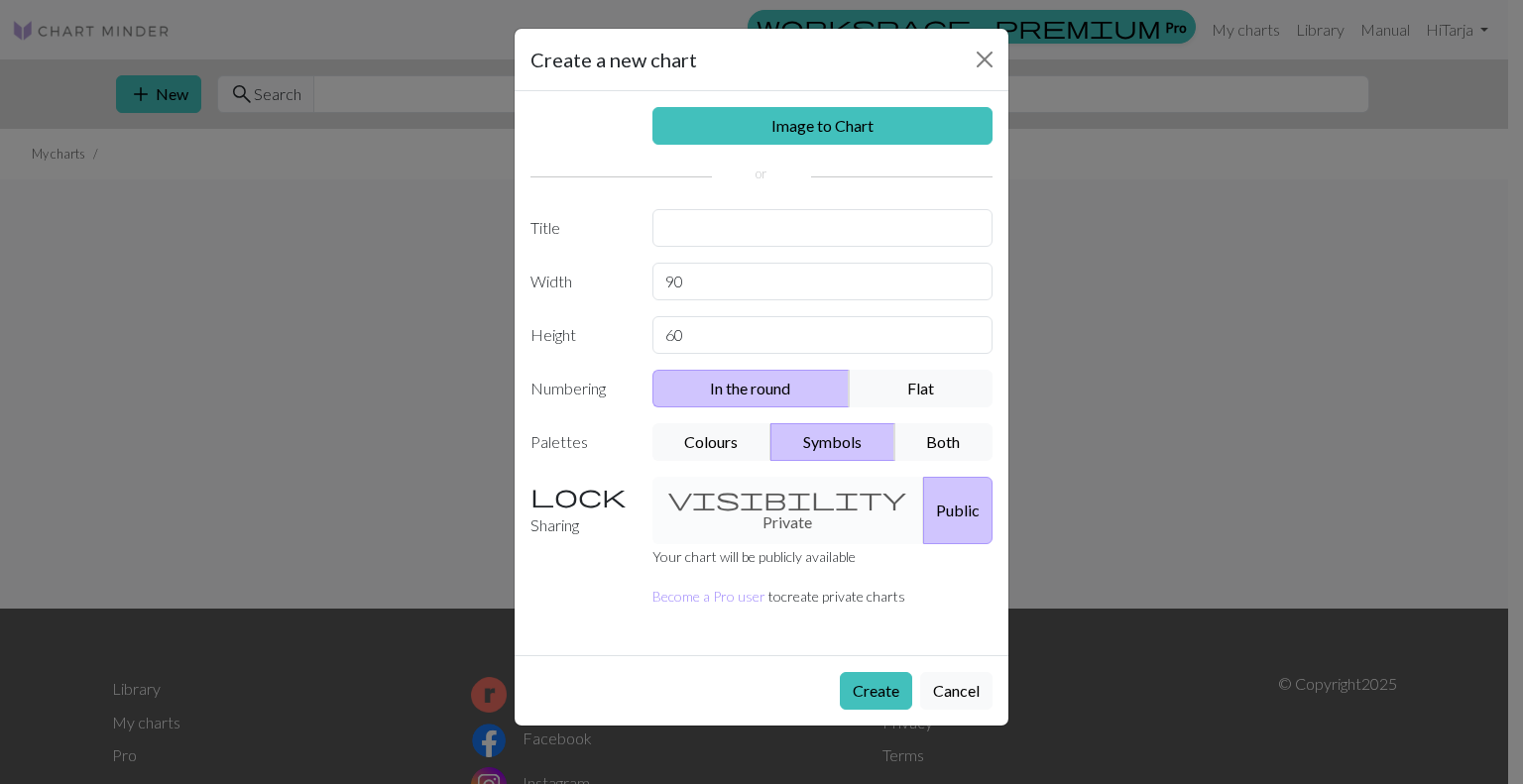 click on "visibility  Private Public" at bounding box center [823, 510] 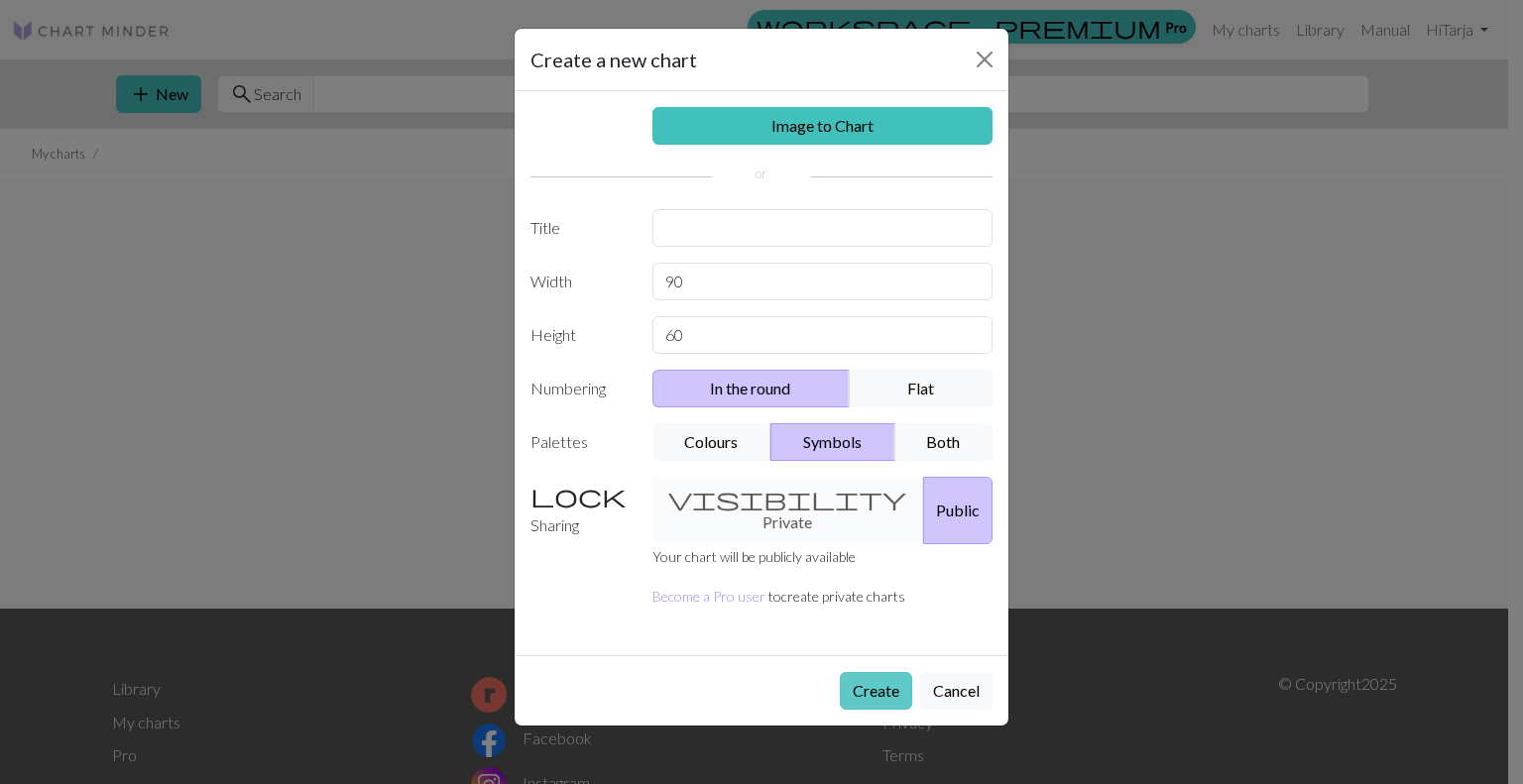 click on "Create" at bounding box center (876, 691) 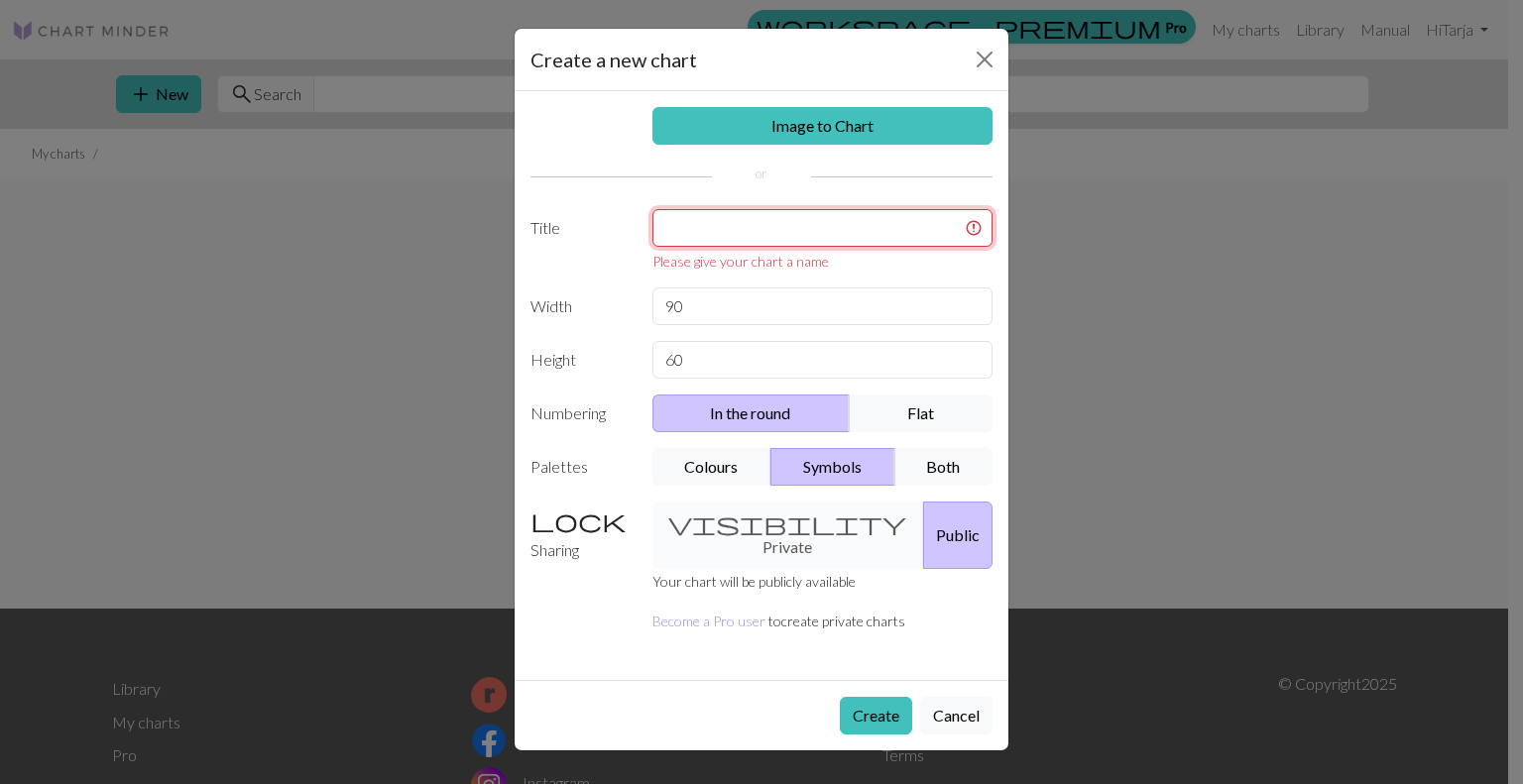 click at bounding box center [823, 228] 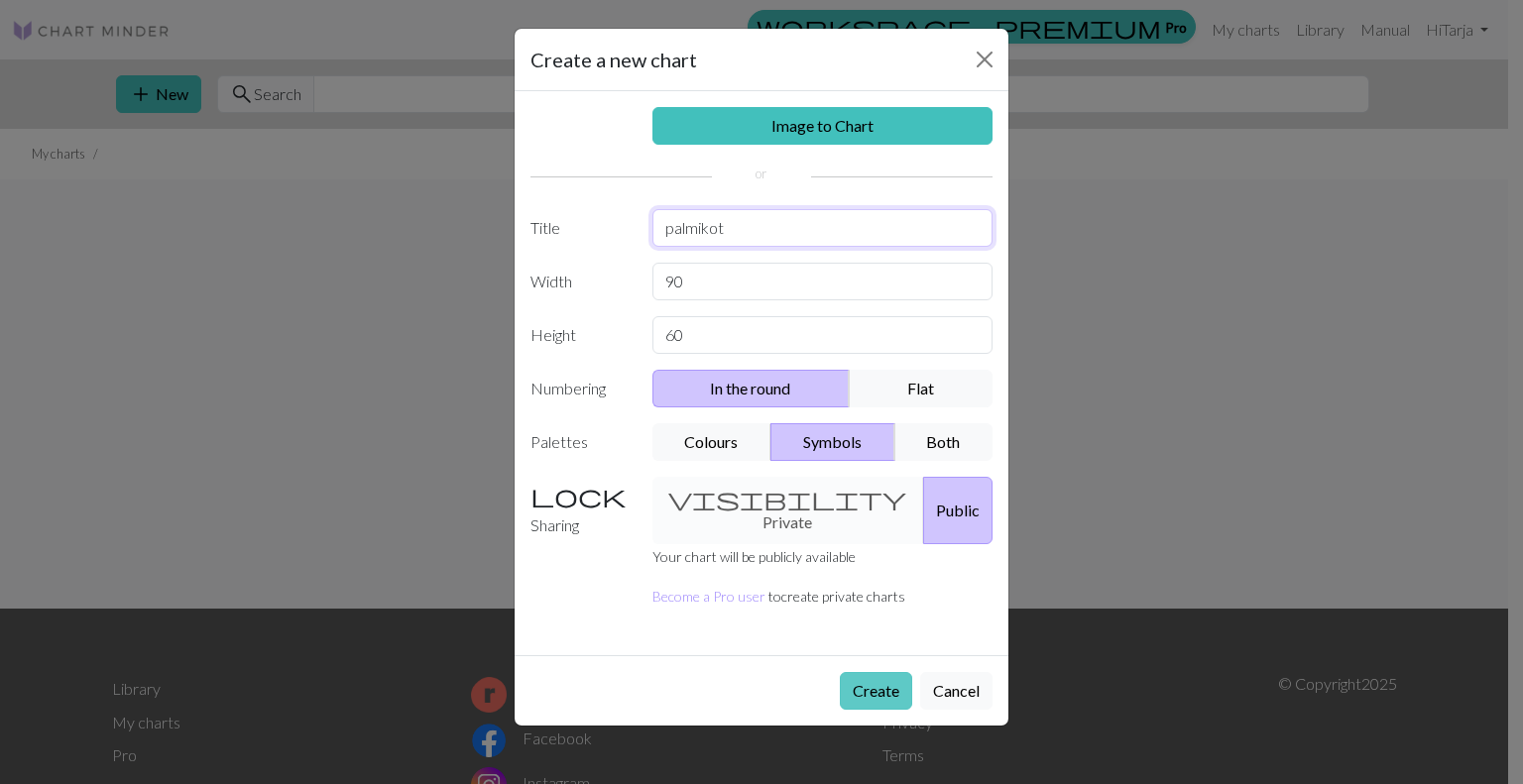type on "palmikot" 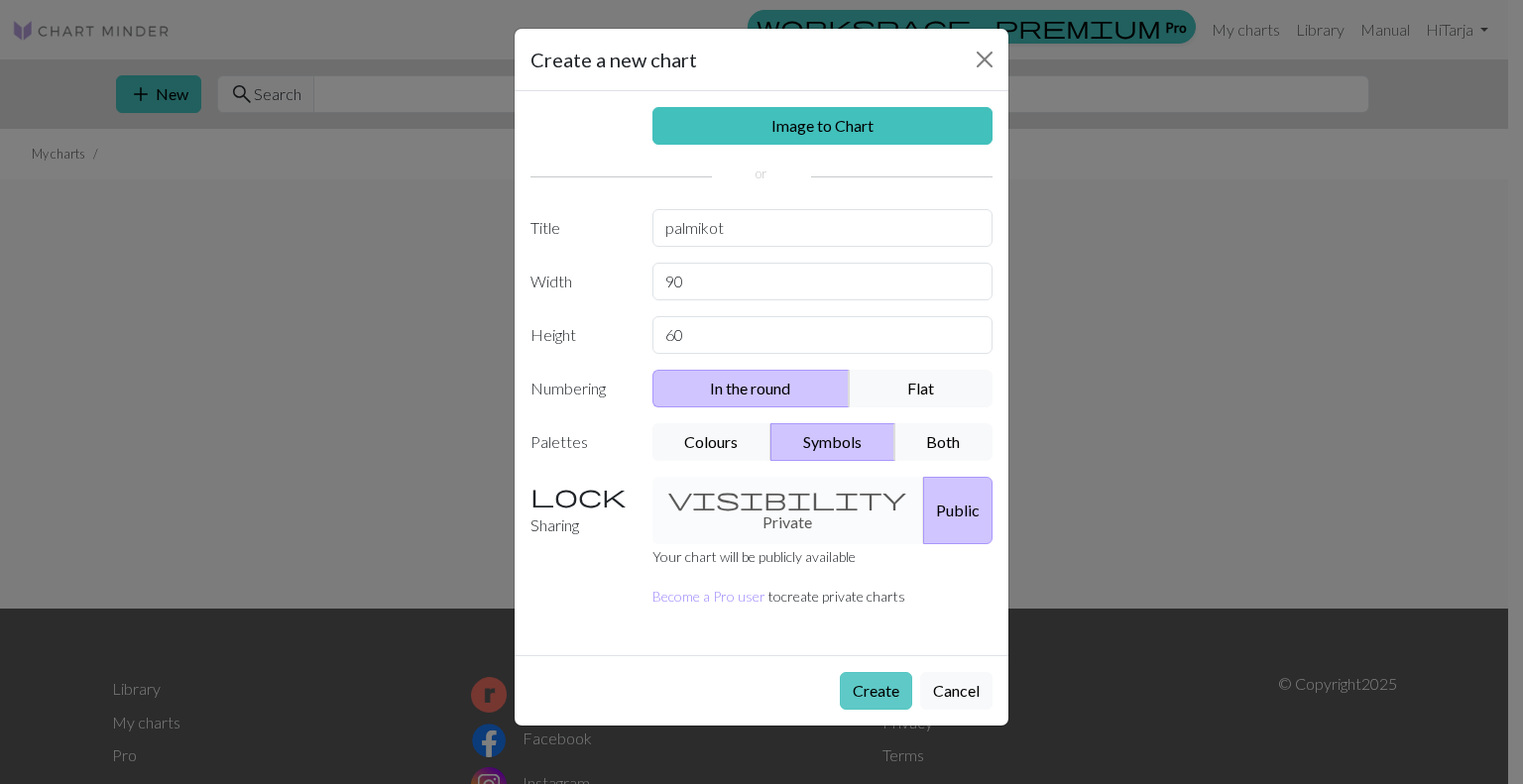 click on "Create" at bounding box center (876, 691) 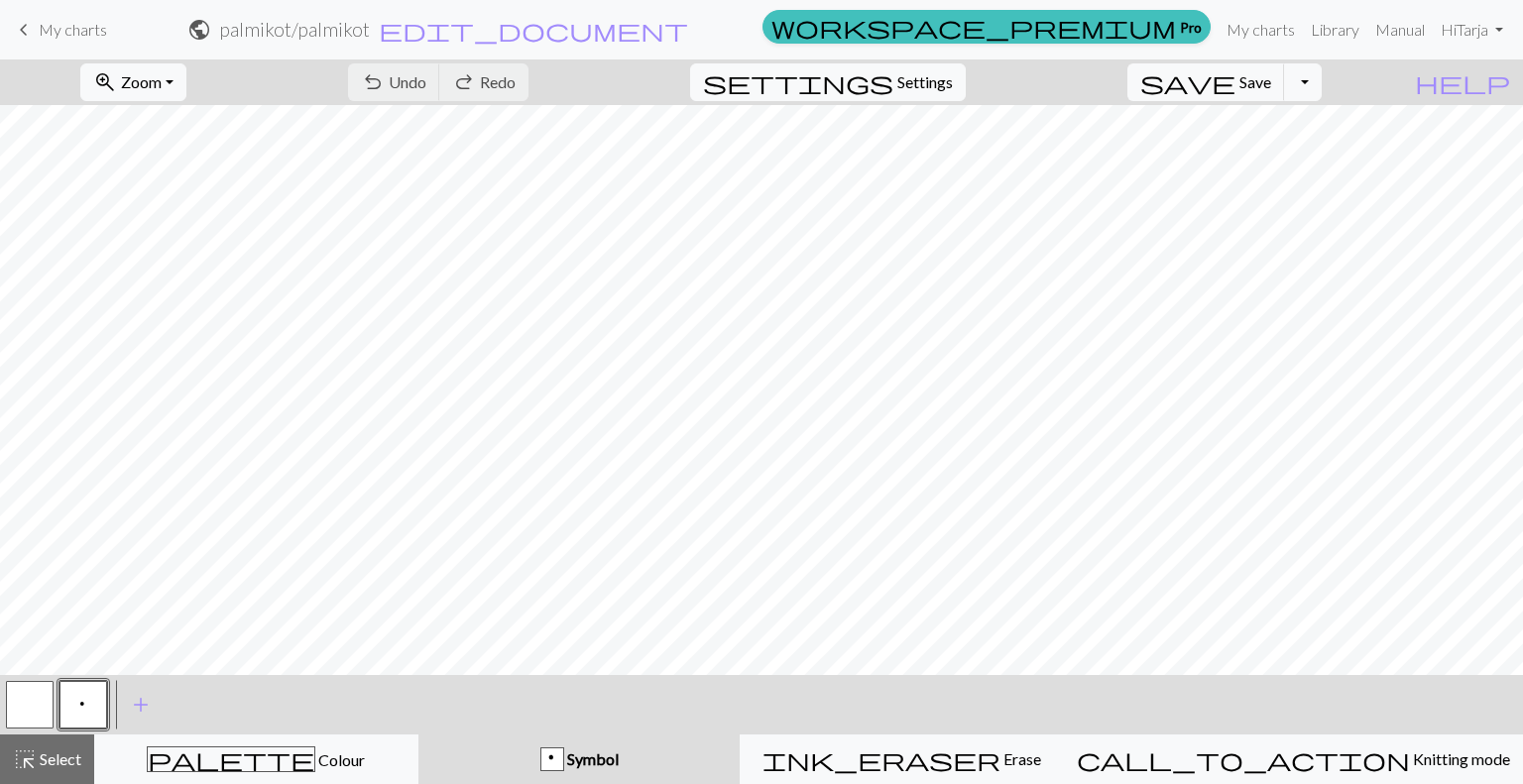 click on "p" at bounding box center [83, 705] 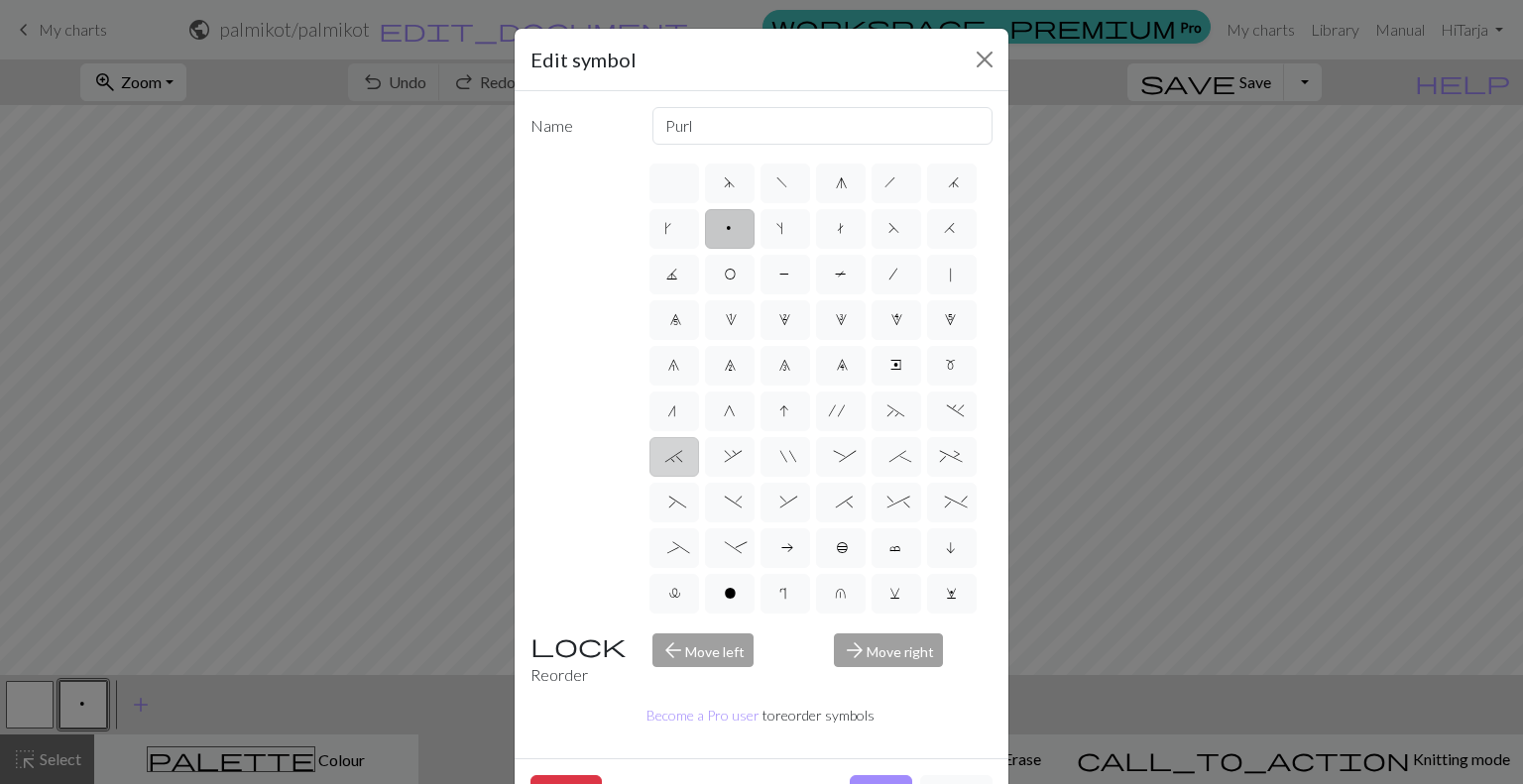 click on "`" at bounding box center [674, 459] 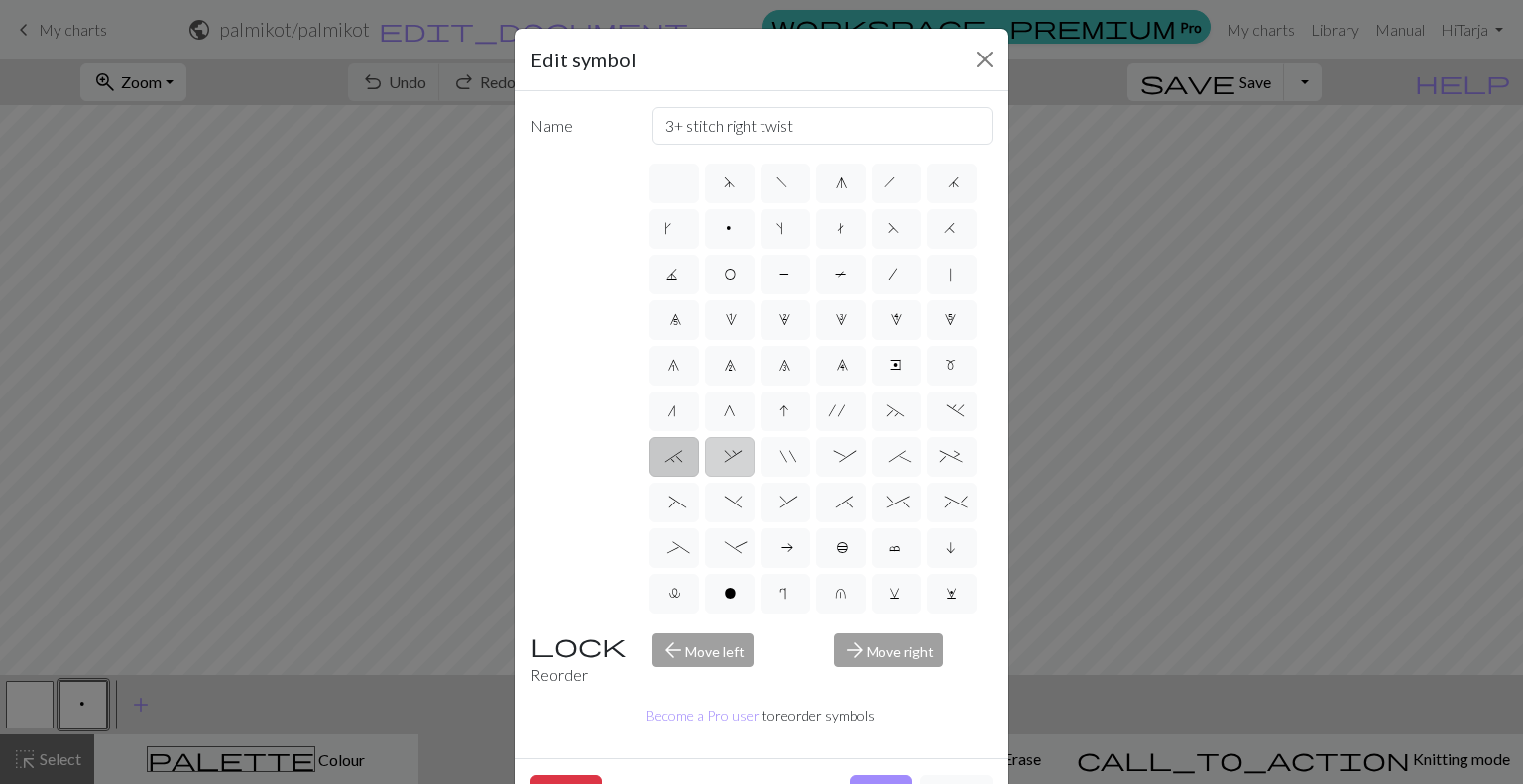 click on "," at bounding box center (729, 459) 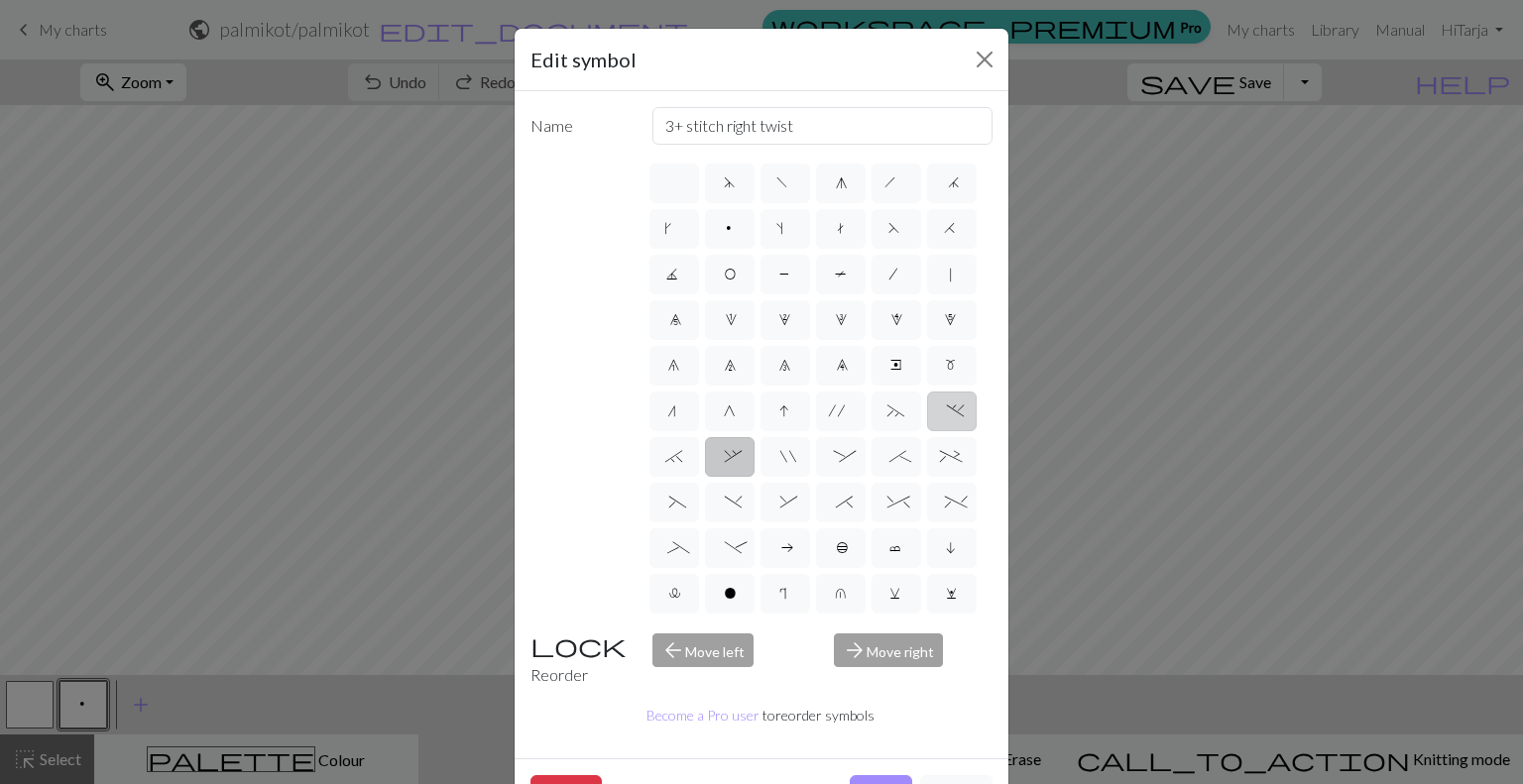 click on "." at bounding box center [951, 413] 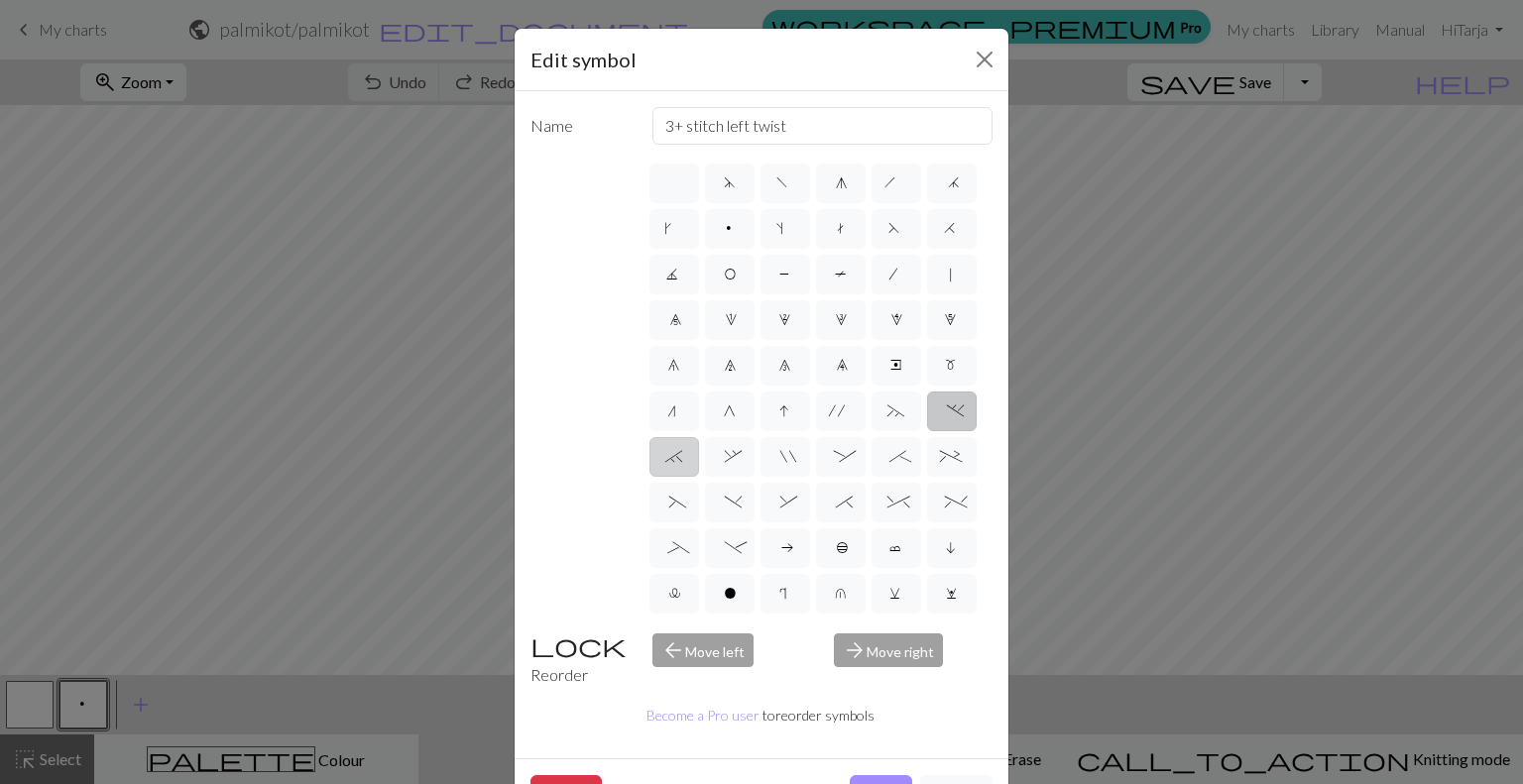 click on "`" at bounding box center (674, 459) 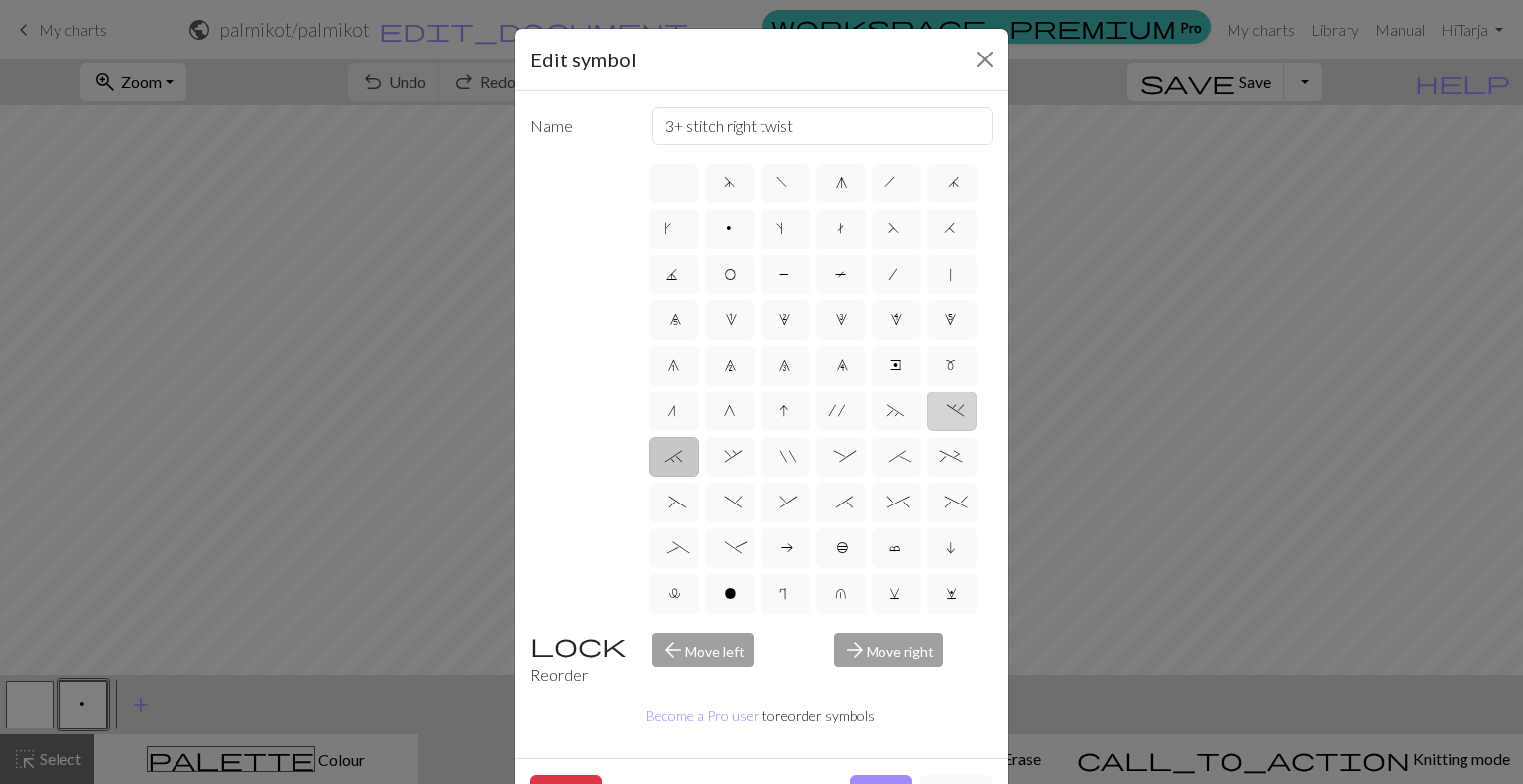 click on "." at bounding box center (952, 411) 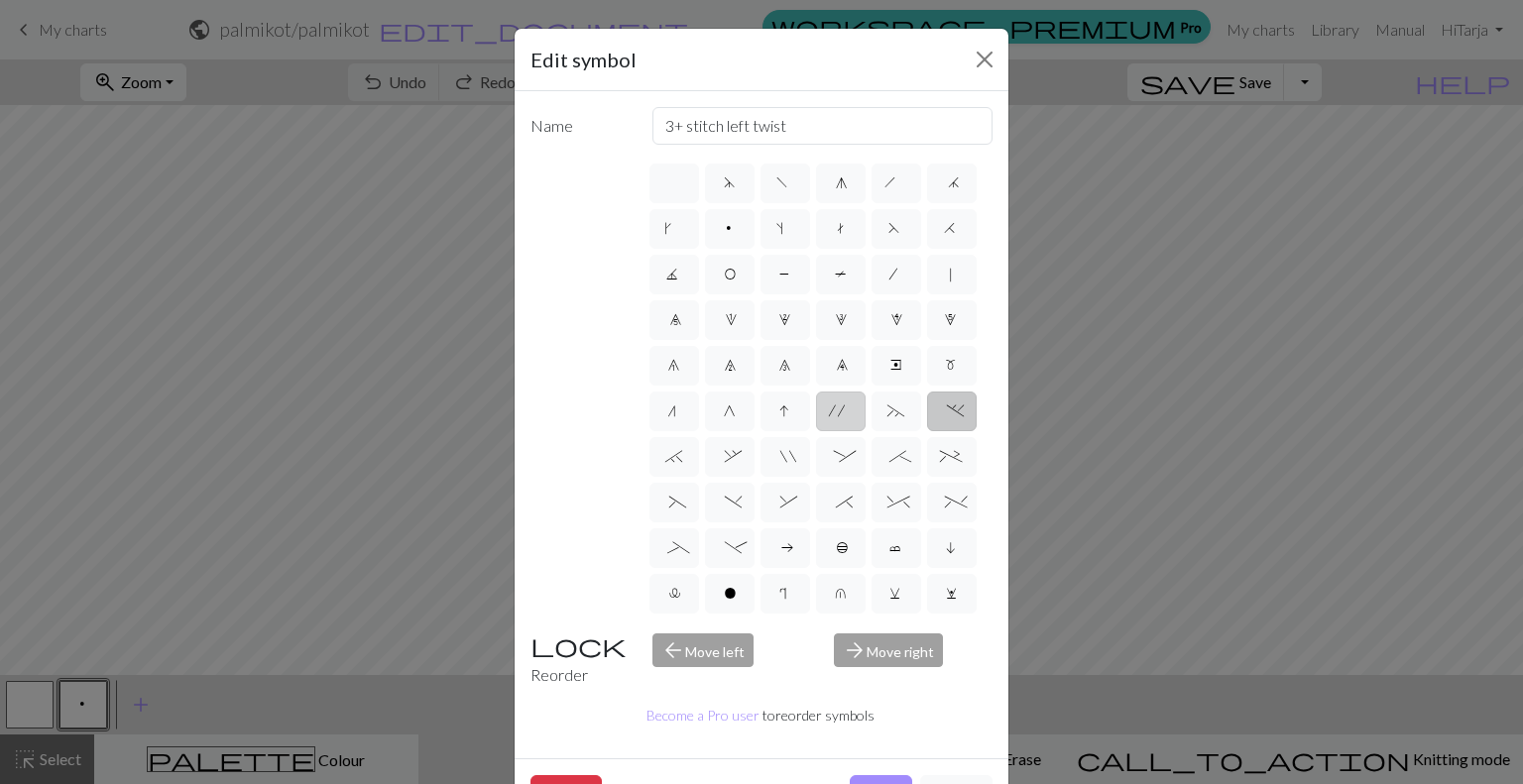 click on "'" at bounding box center (841, 413) 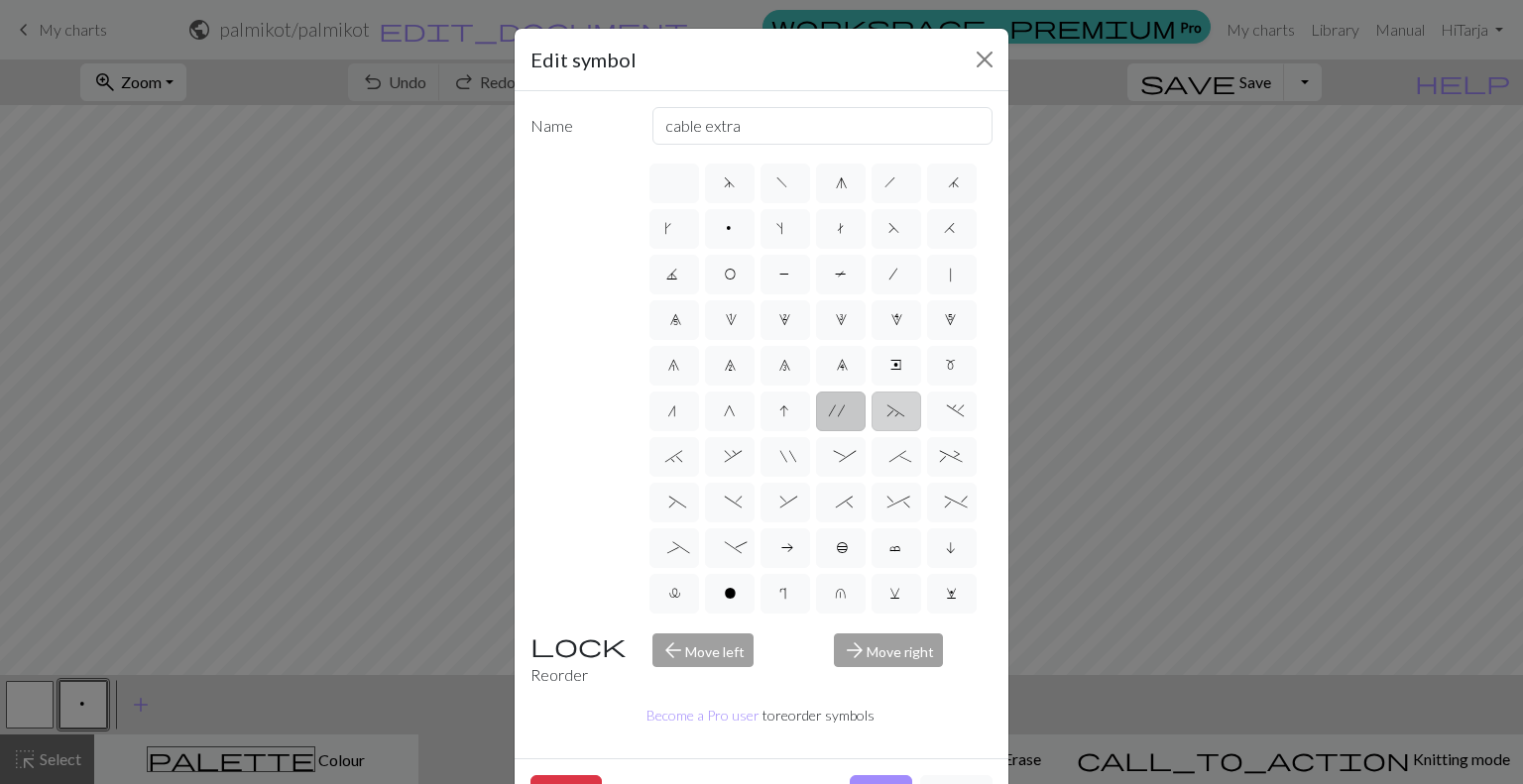 click on "~" at bounding box center (896, 411) 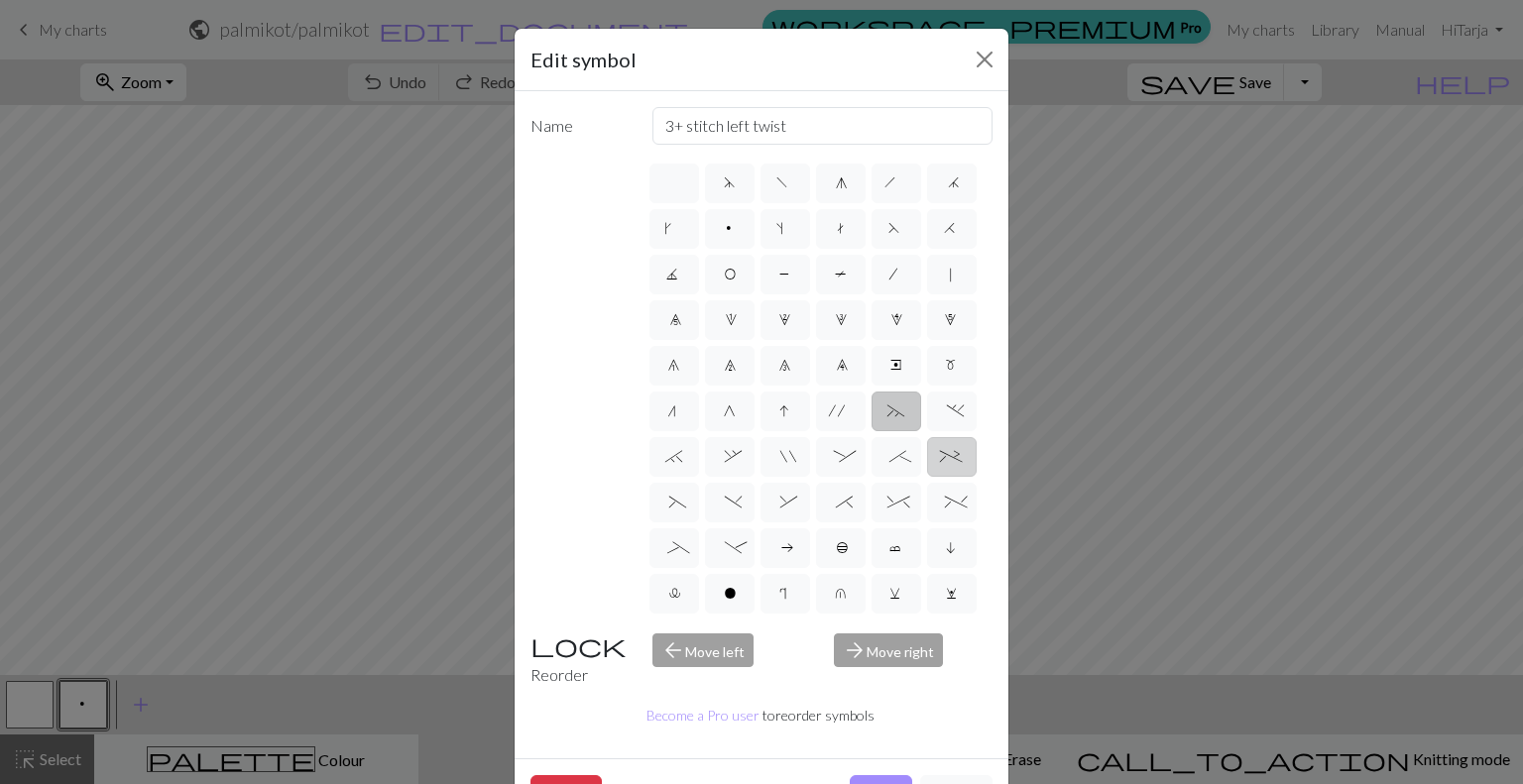 click on "+" at bounding box center (952, 459) 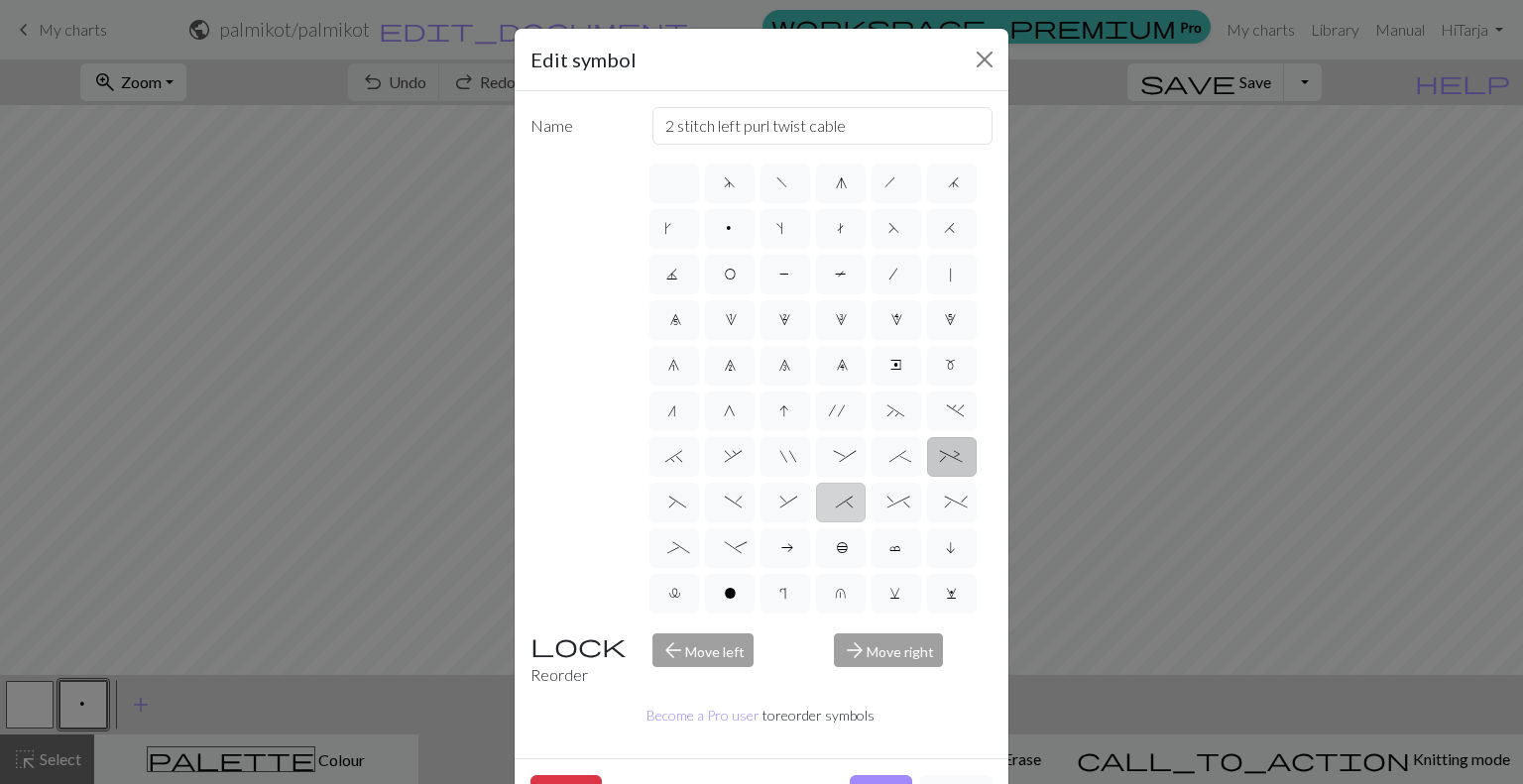 click on "*" at bounding box center (840, 504) 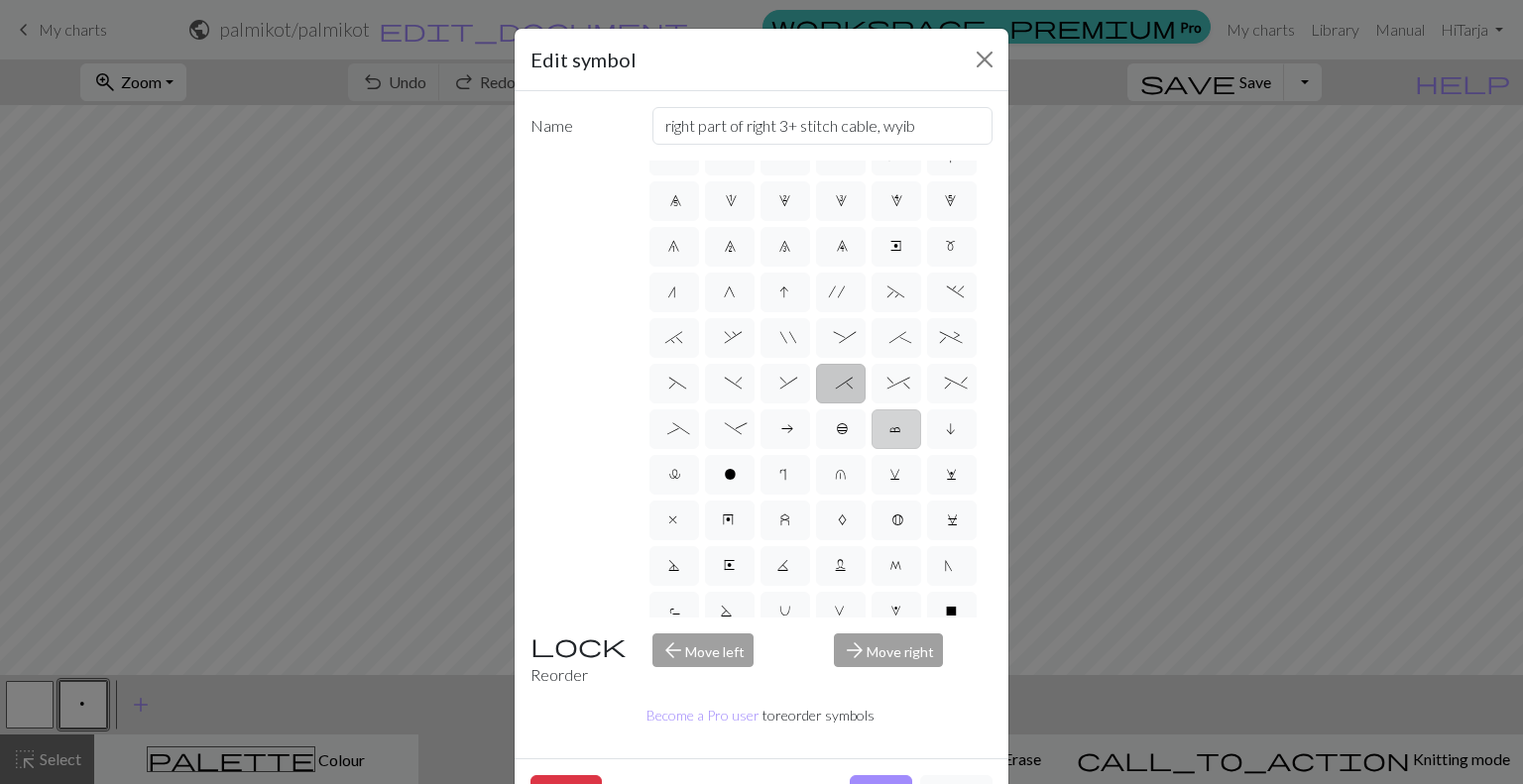 scroll, scrollTop: 20, scrollLeft: 0, axis: vertical 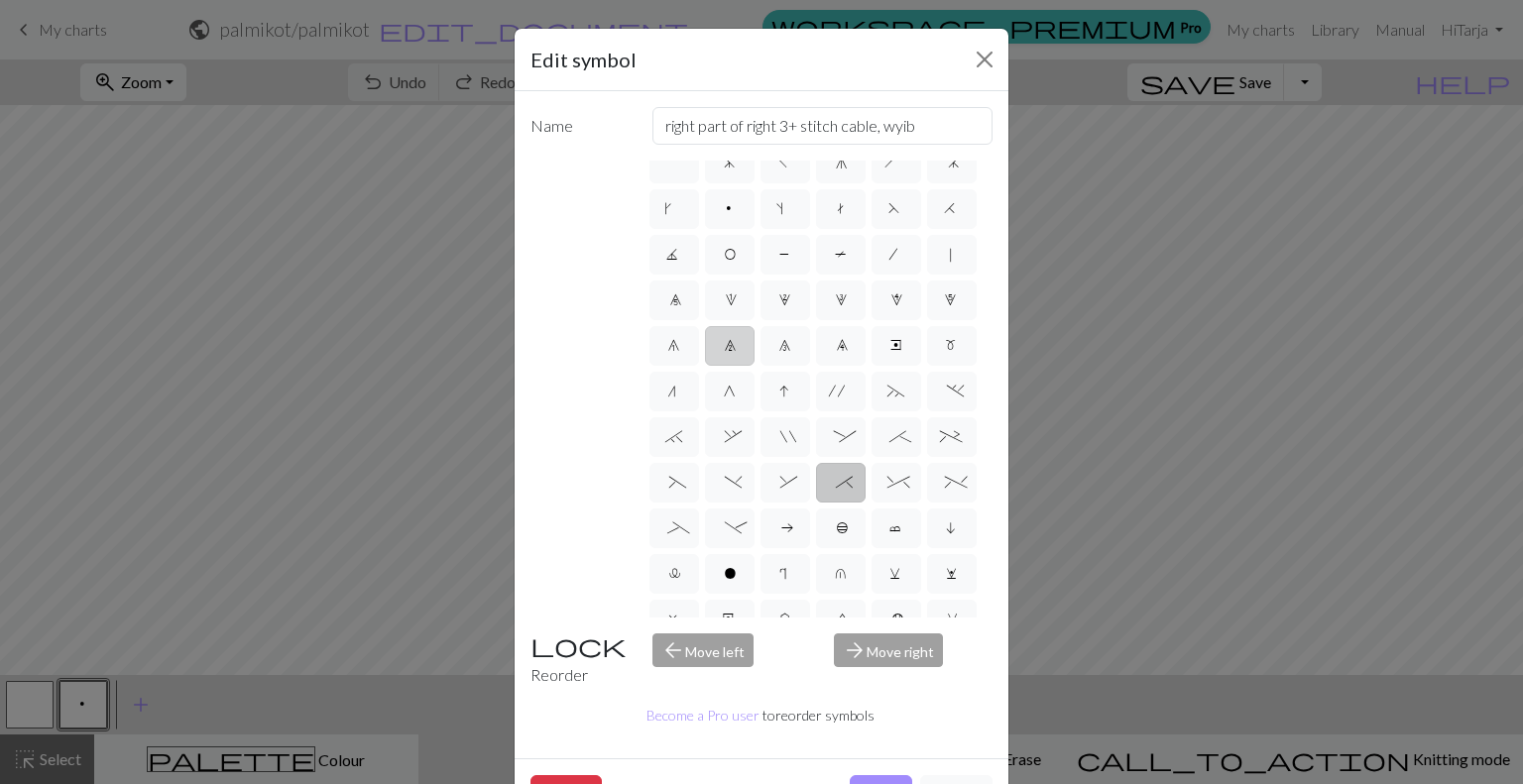 click on "7" at bounding box center [730, 348] 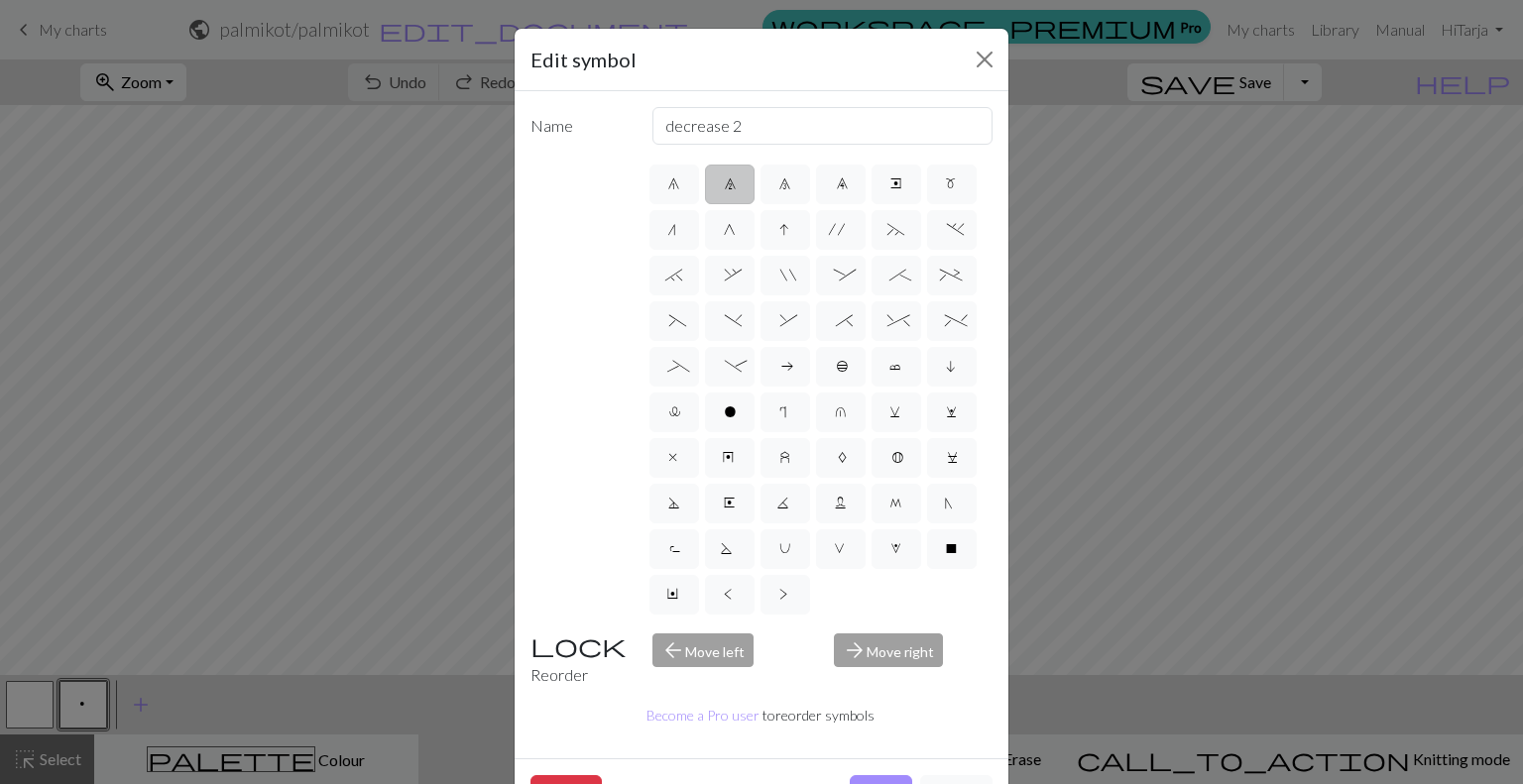scroll, scrollTop: 317, scrollLeft: 0, axis: vertical 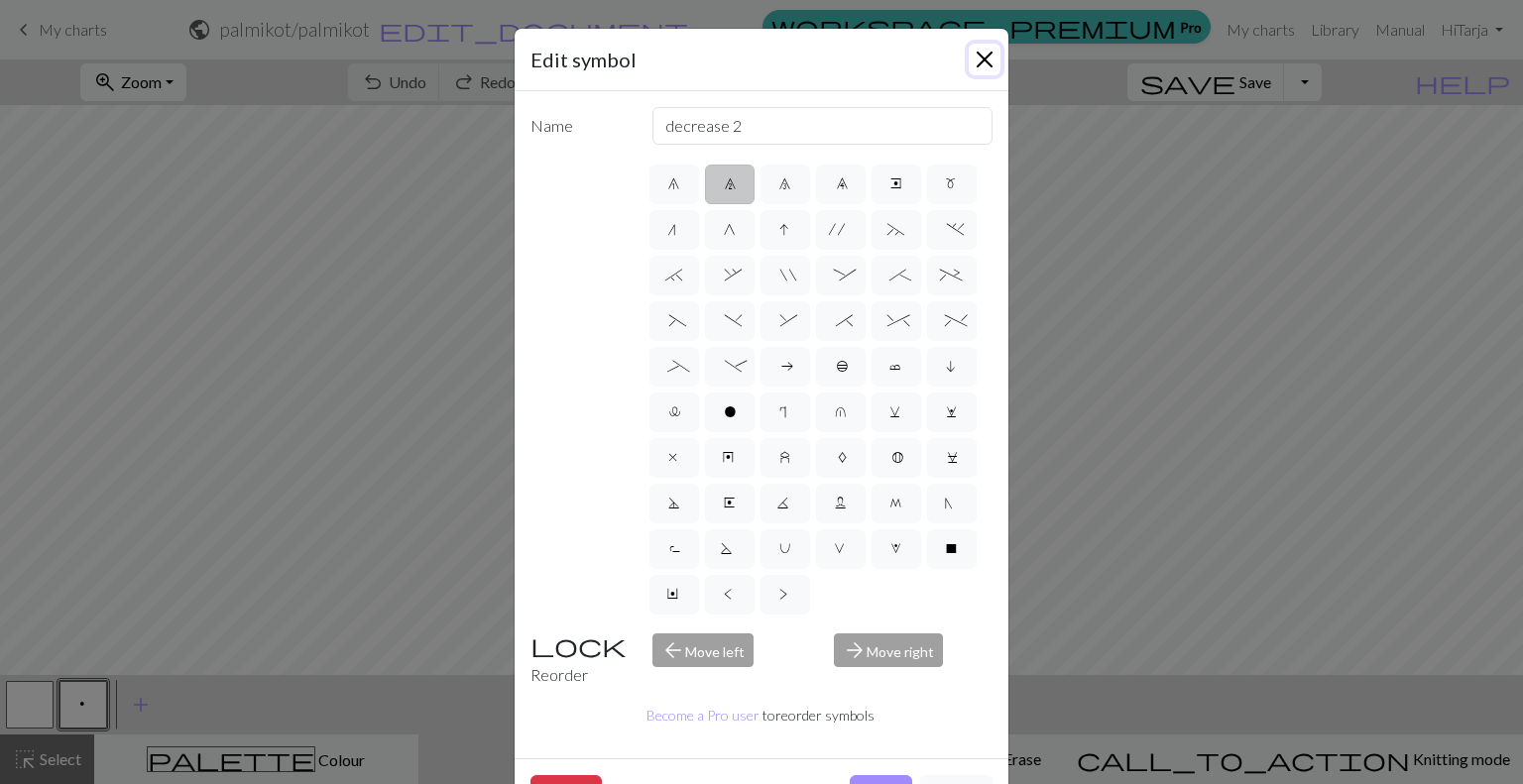 click at bounding box center [985, 59] 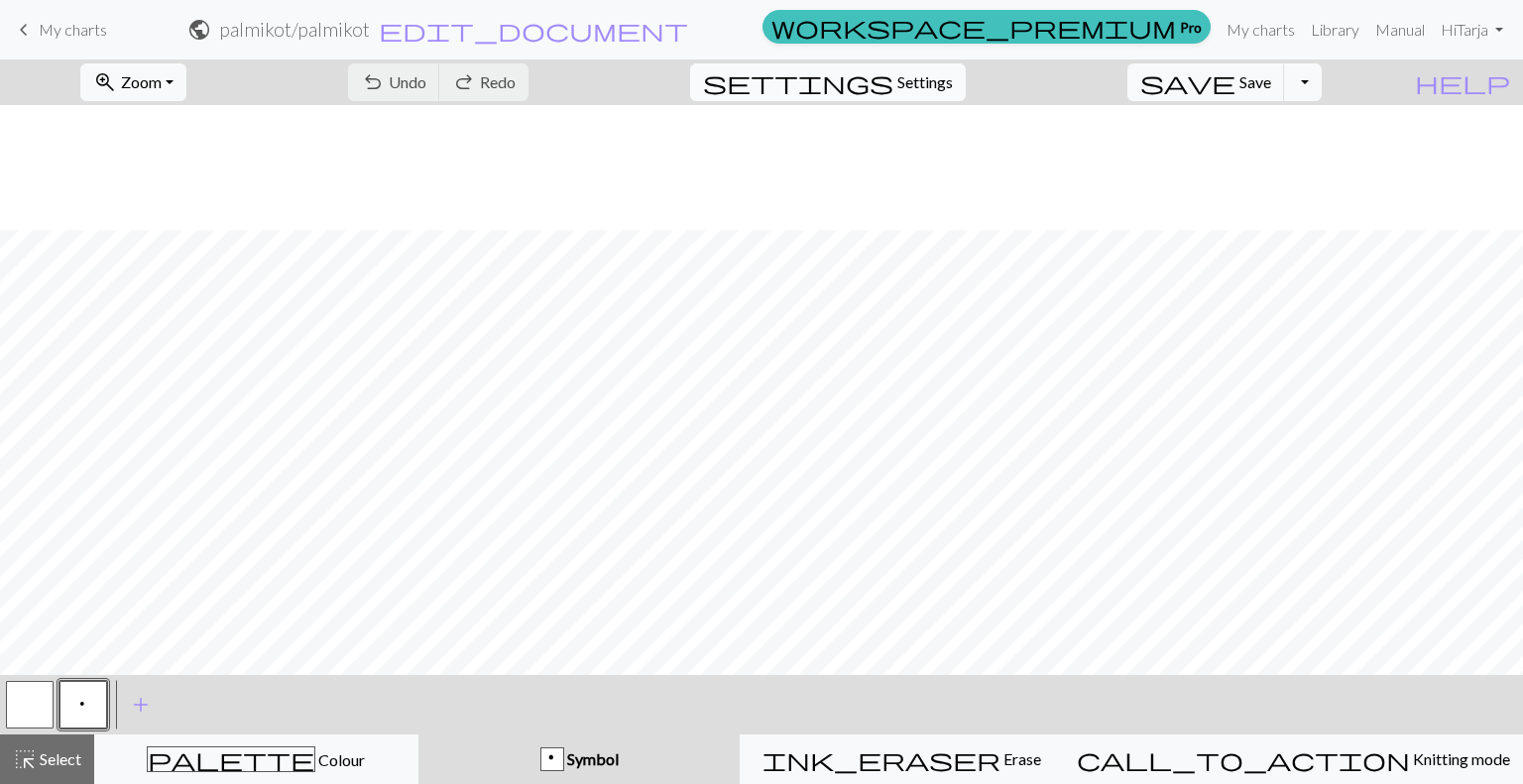 scroll, scrollTop: 723, scrollLeft: 0, axis: vertical 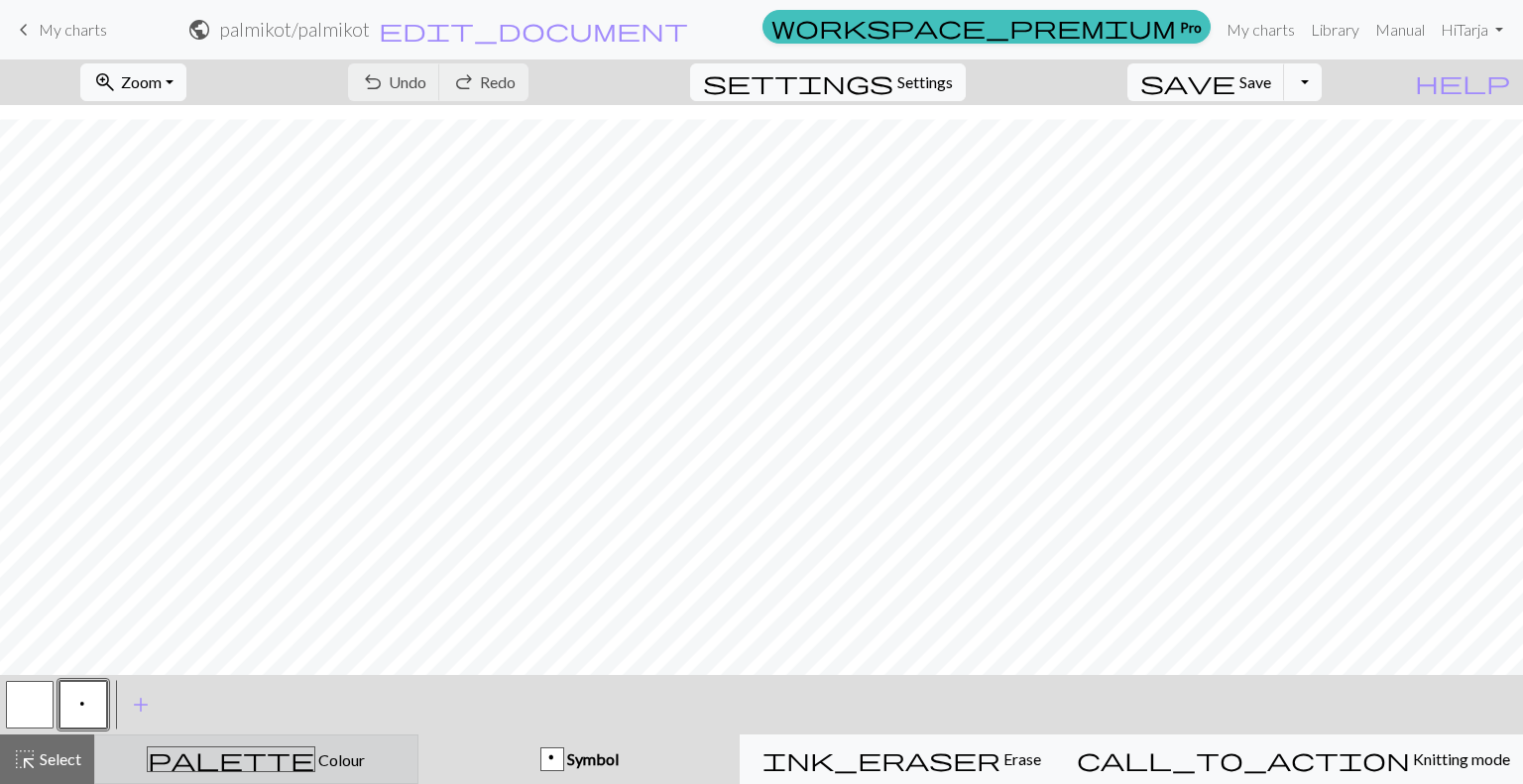 click on "palette   Colour   Colour" at bounding box center (256, 759) 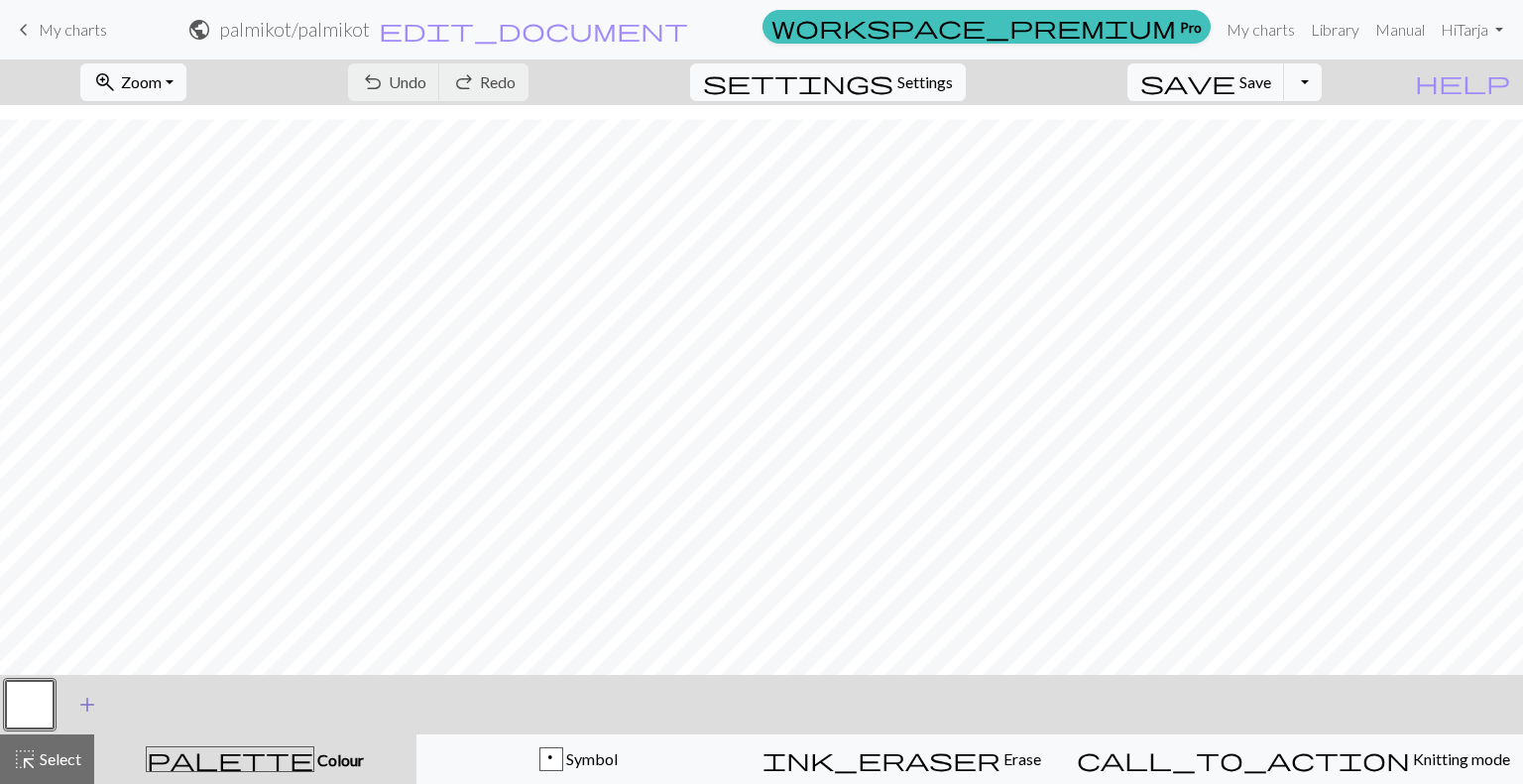 click on "add" at bounding box center (87, 705) 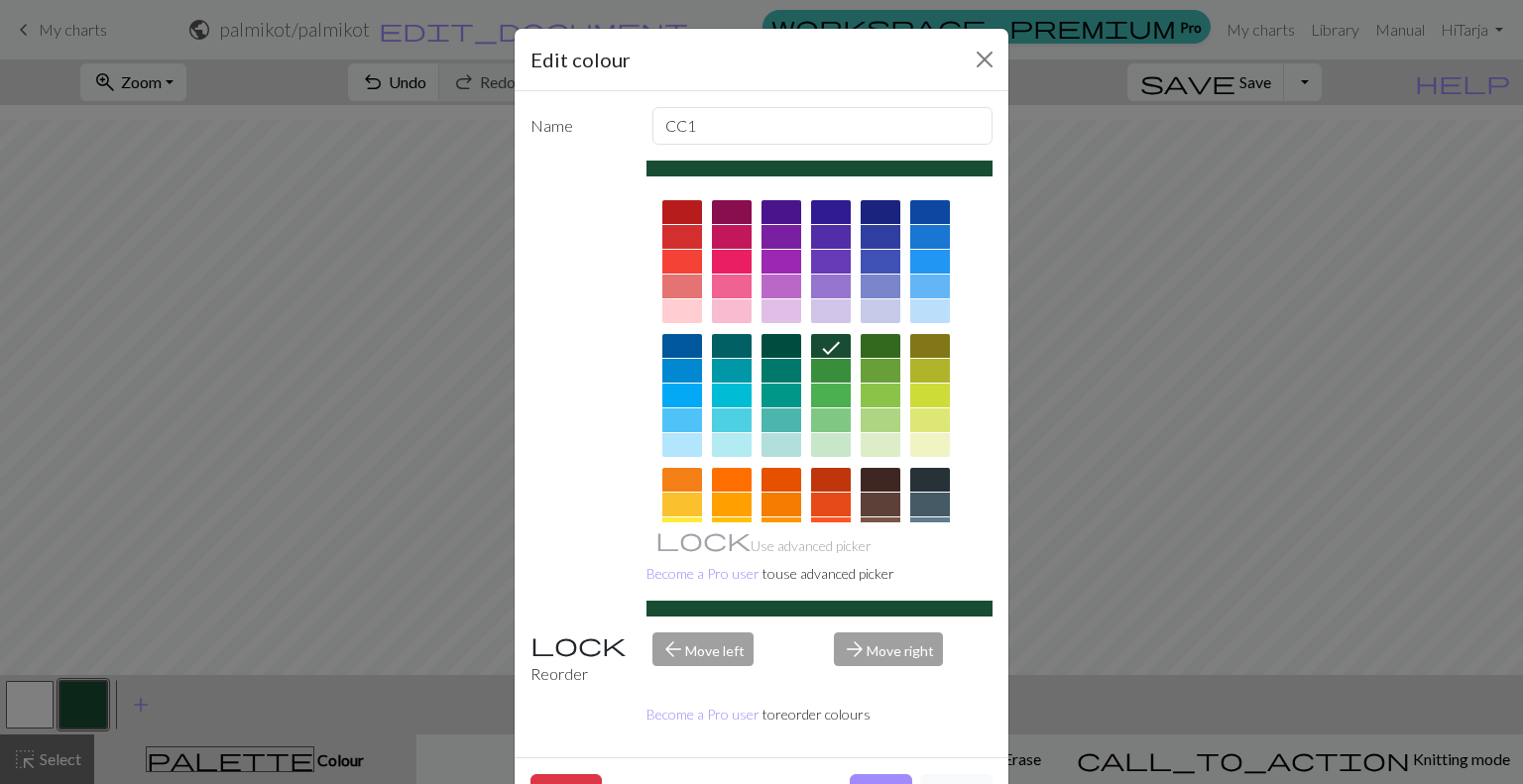 click at bounding box center [682, 504] 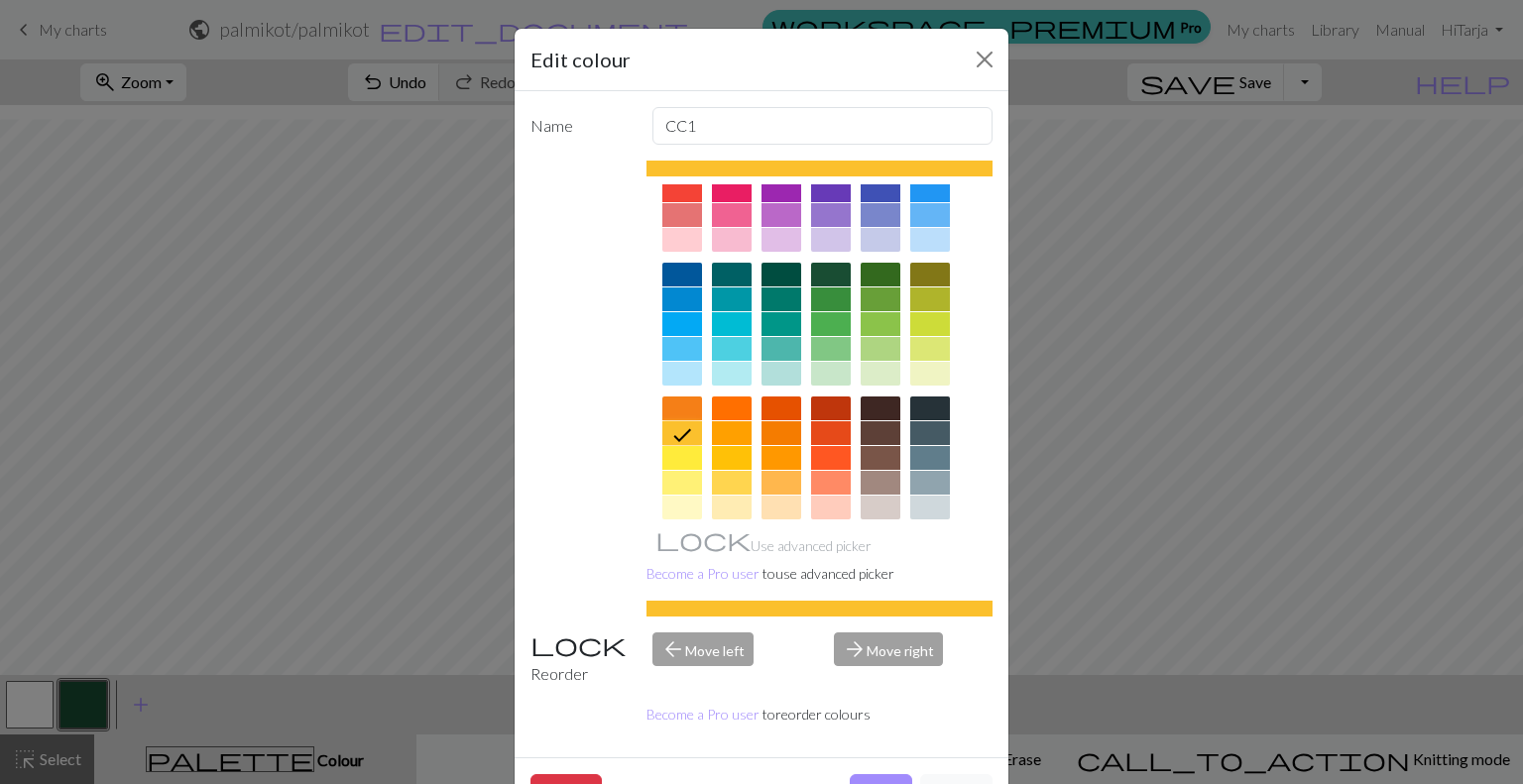 scroll, scrollTop: 99, scrollLeft: 0, axis: vertical 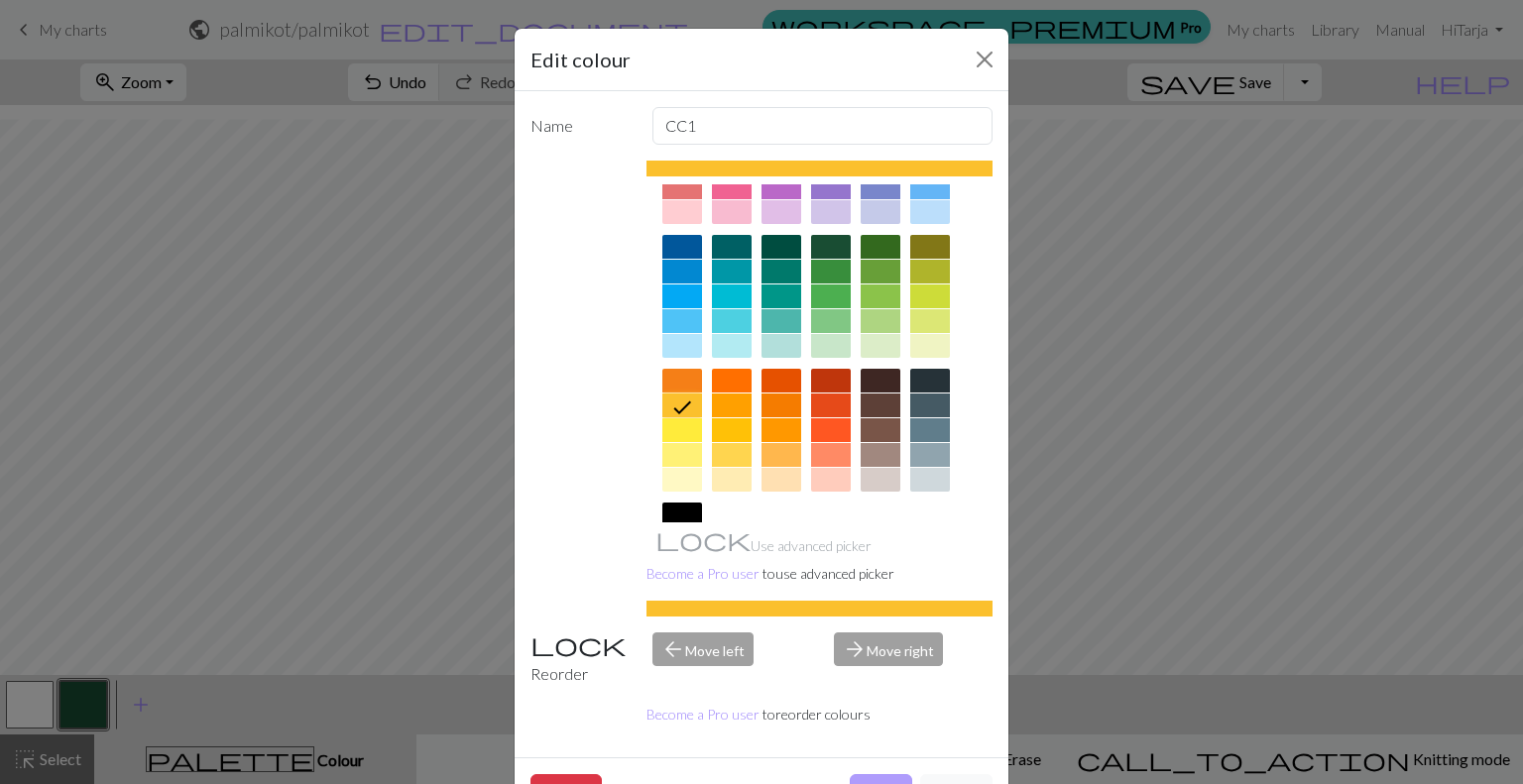 click on "Done" at bounding box center [880, 793] 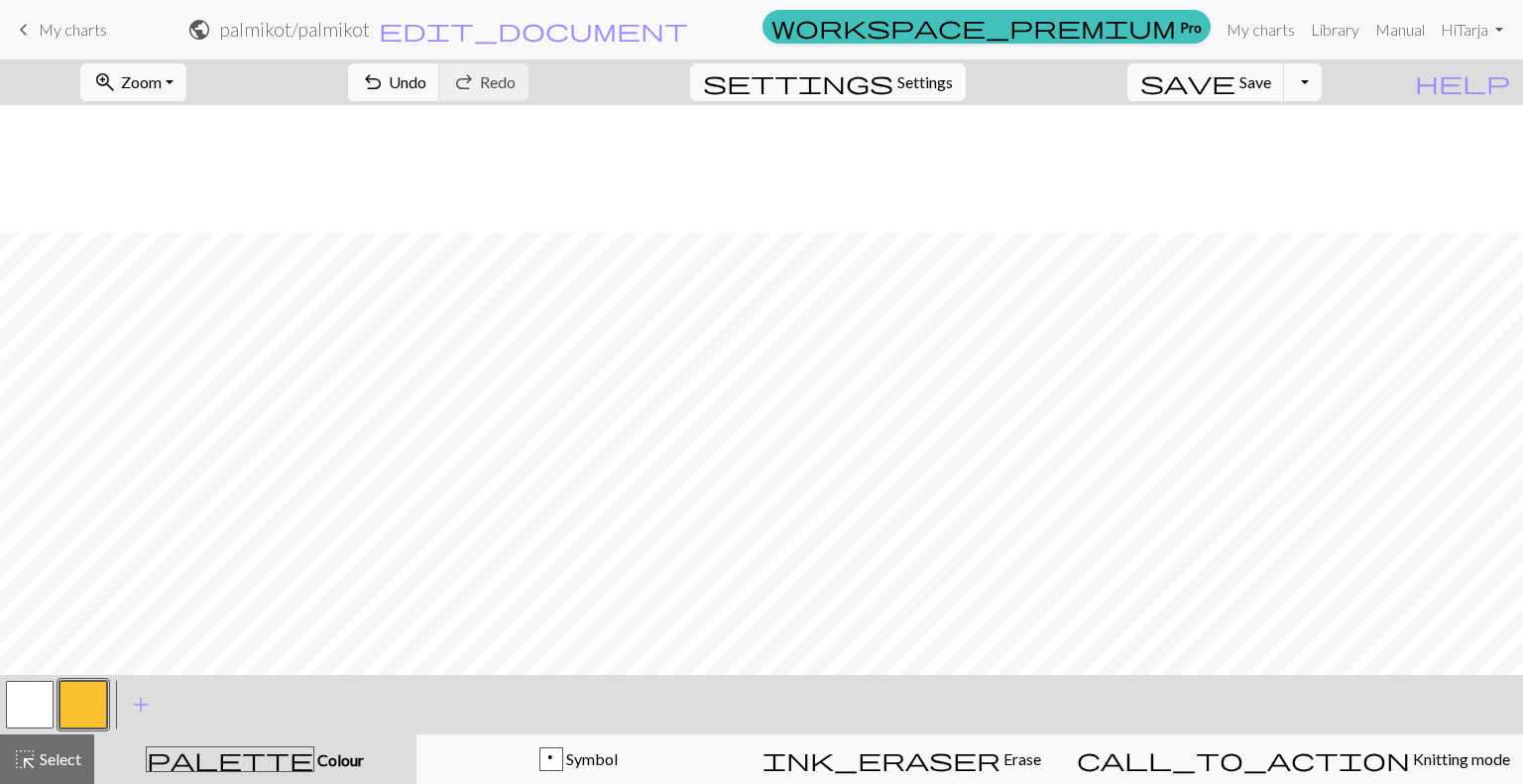 scroll, scrollTop: 723, scrollLeft: 0, axis: vertical 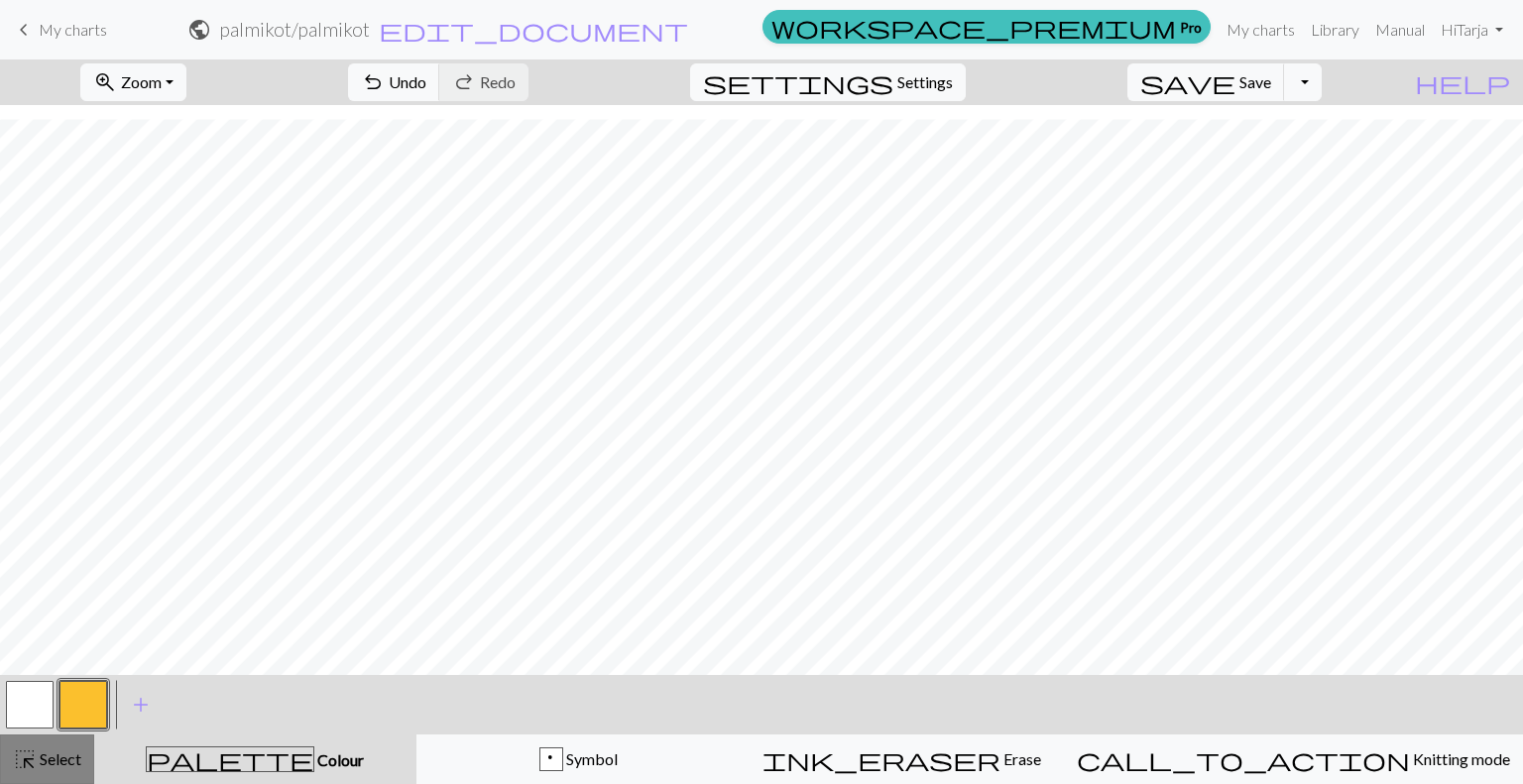 click on "highlight_alt" at bounding box center [25, 759] 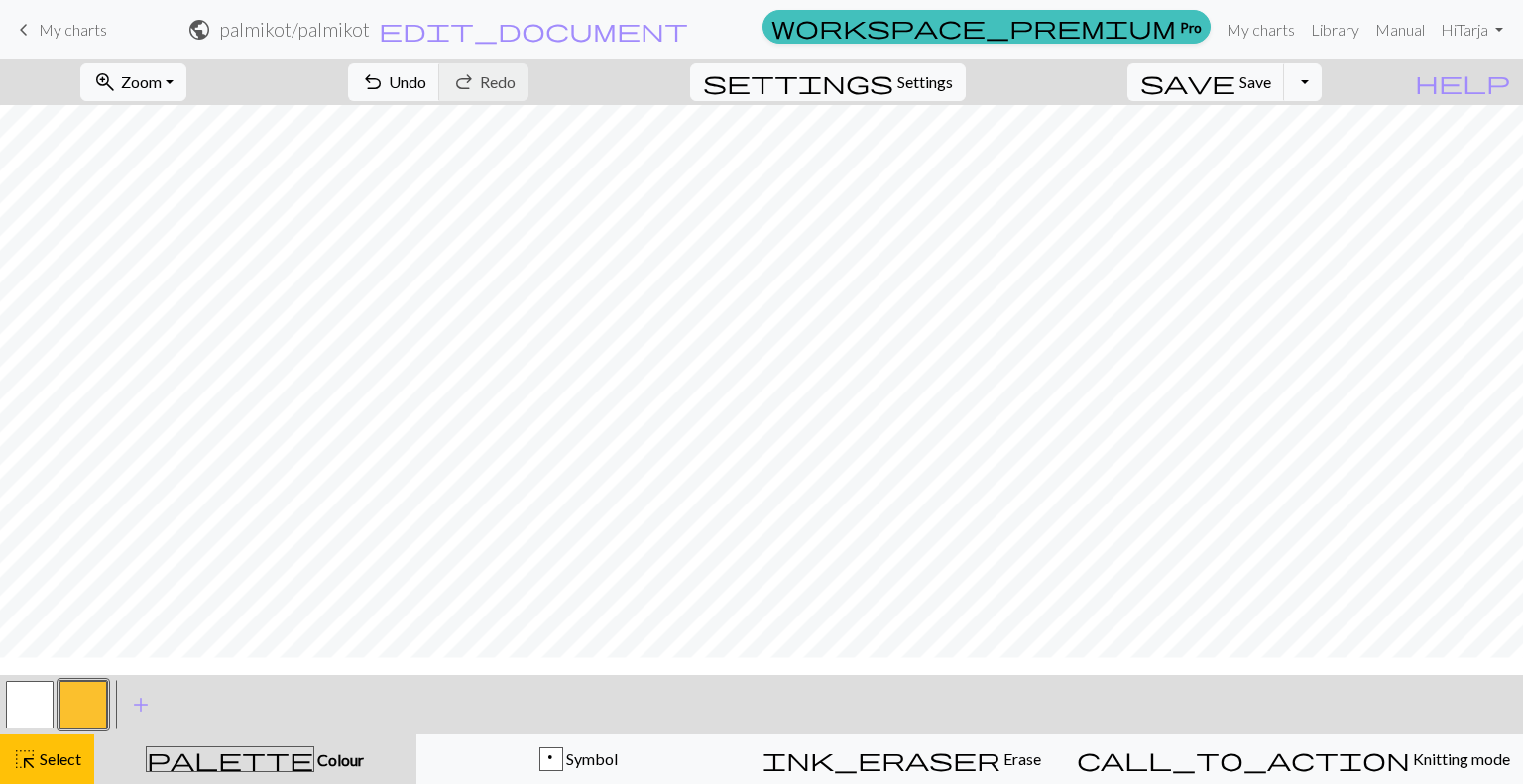 scroll, scrollTop: 0, scrollLeft: 0, axis: both 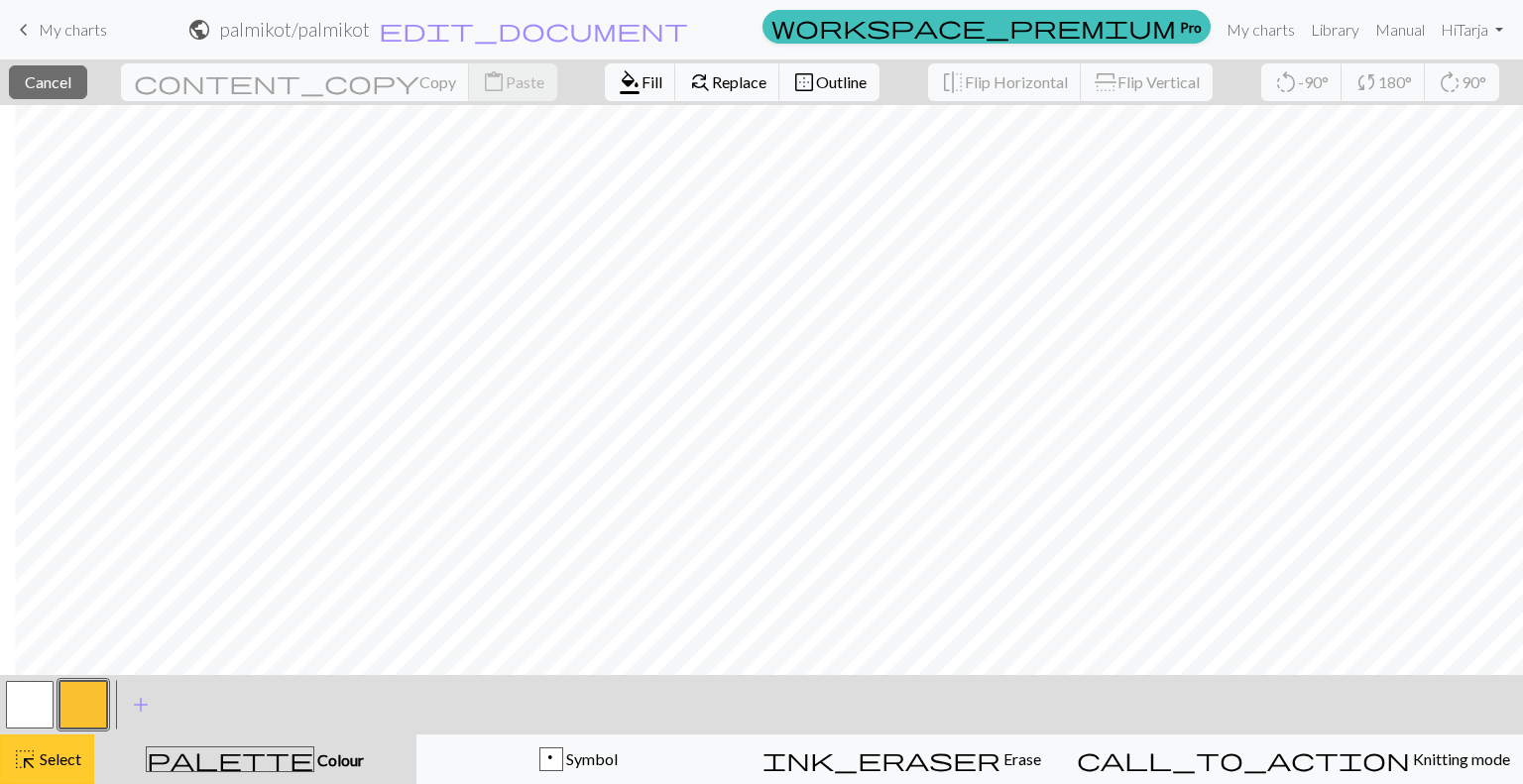 click on "Select" at bounding box center (59, 758) 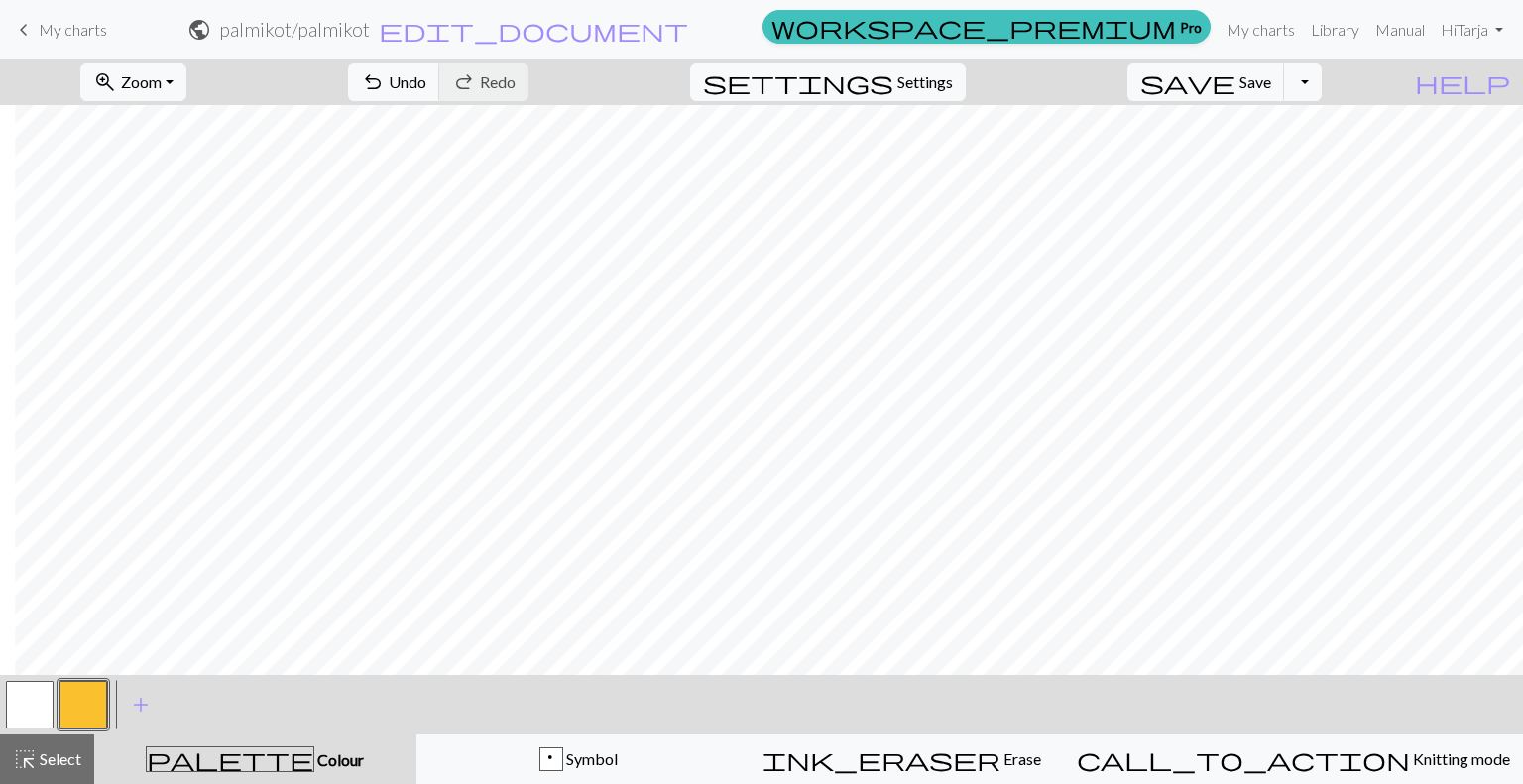 click at bounding box center (83, 705) 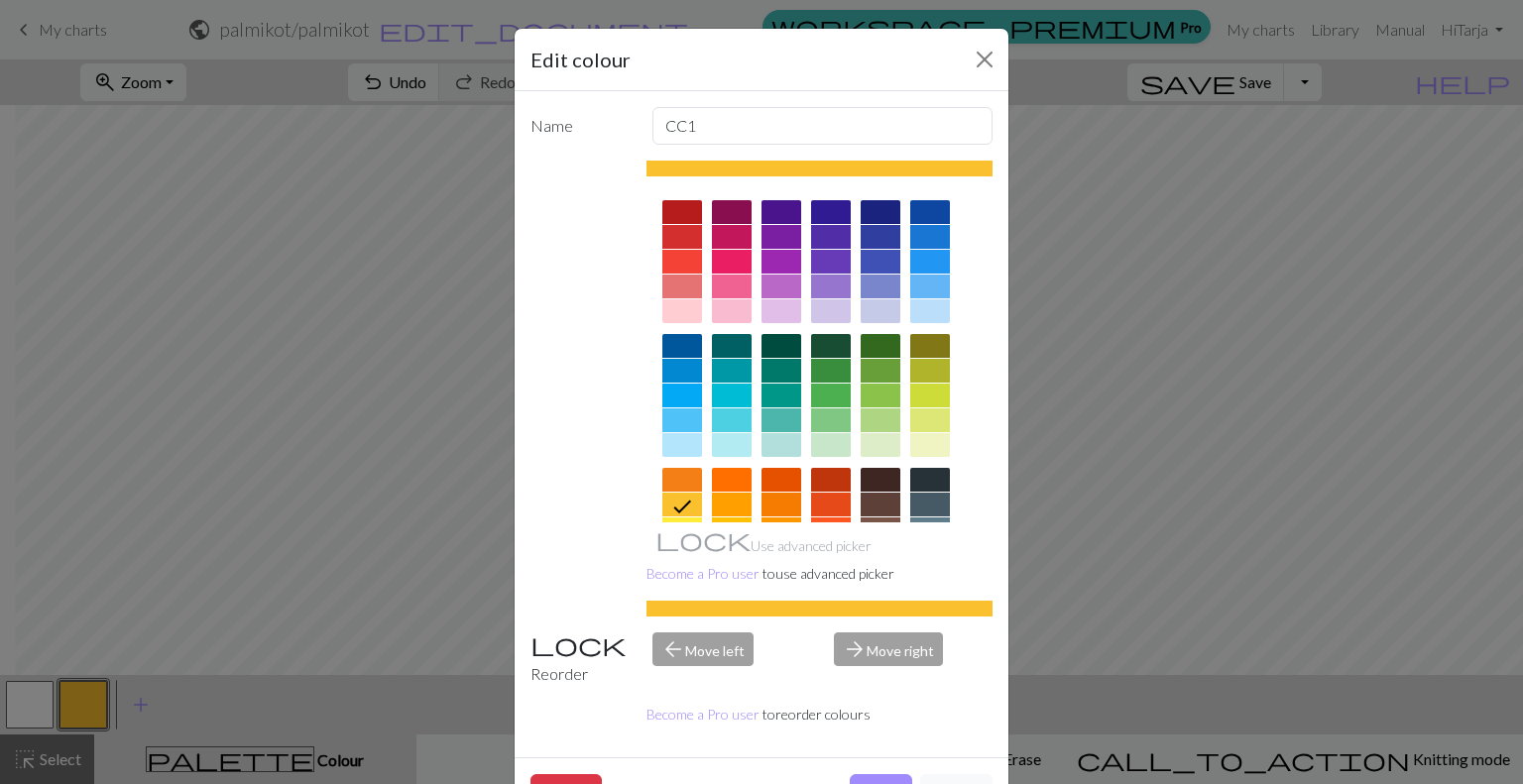 click on "Edit colour Name CC1 Use advanced picker Become a Pro user   to  use advanced picker Reorder arrow_back Move left arrow_forward Move right Become a Pro user   to  reorder colours Delete Done Cancel" at bounding box center [762, 392] 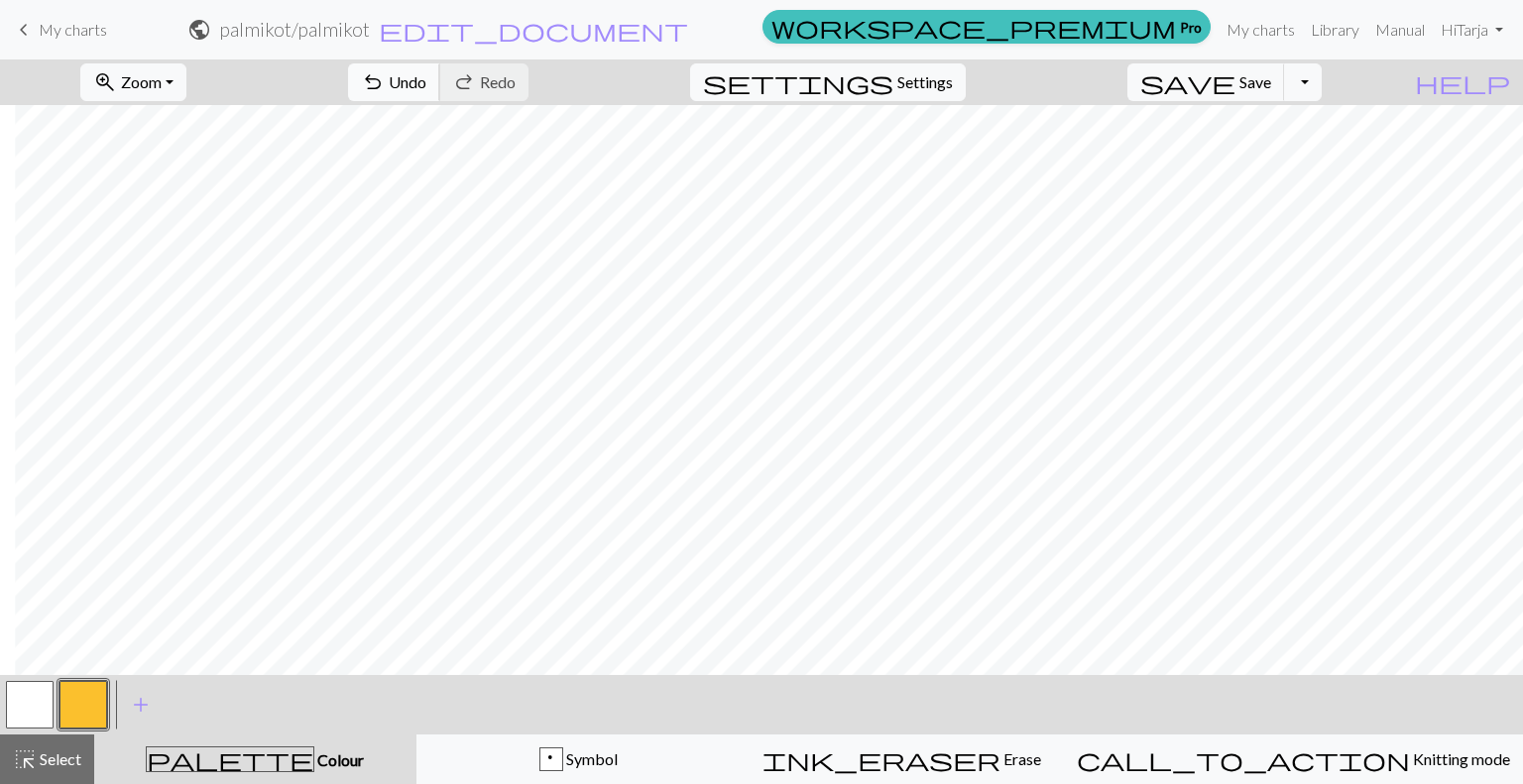 click on "Undo" at bounding box center [408, 81] 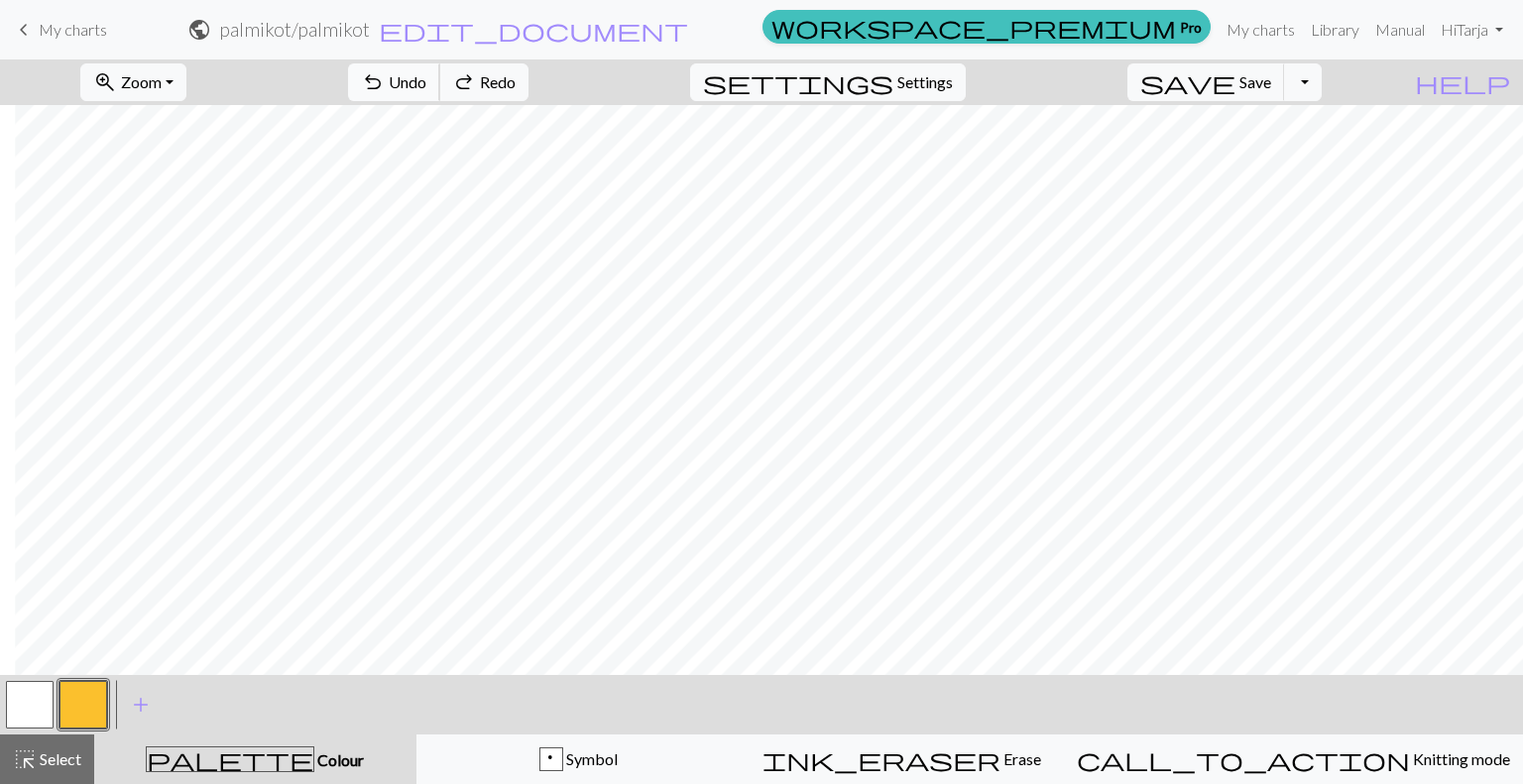click on "Undo" at bounding box center [408, 81] 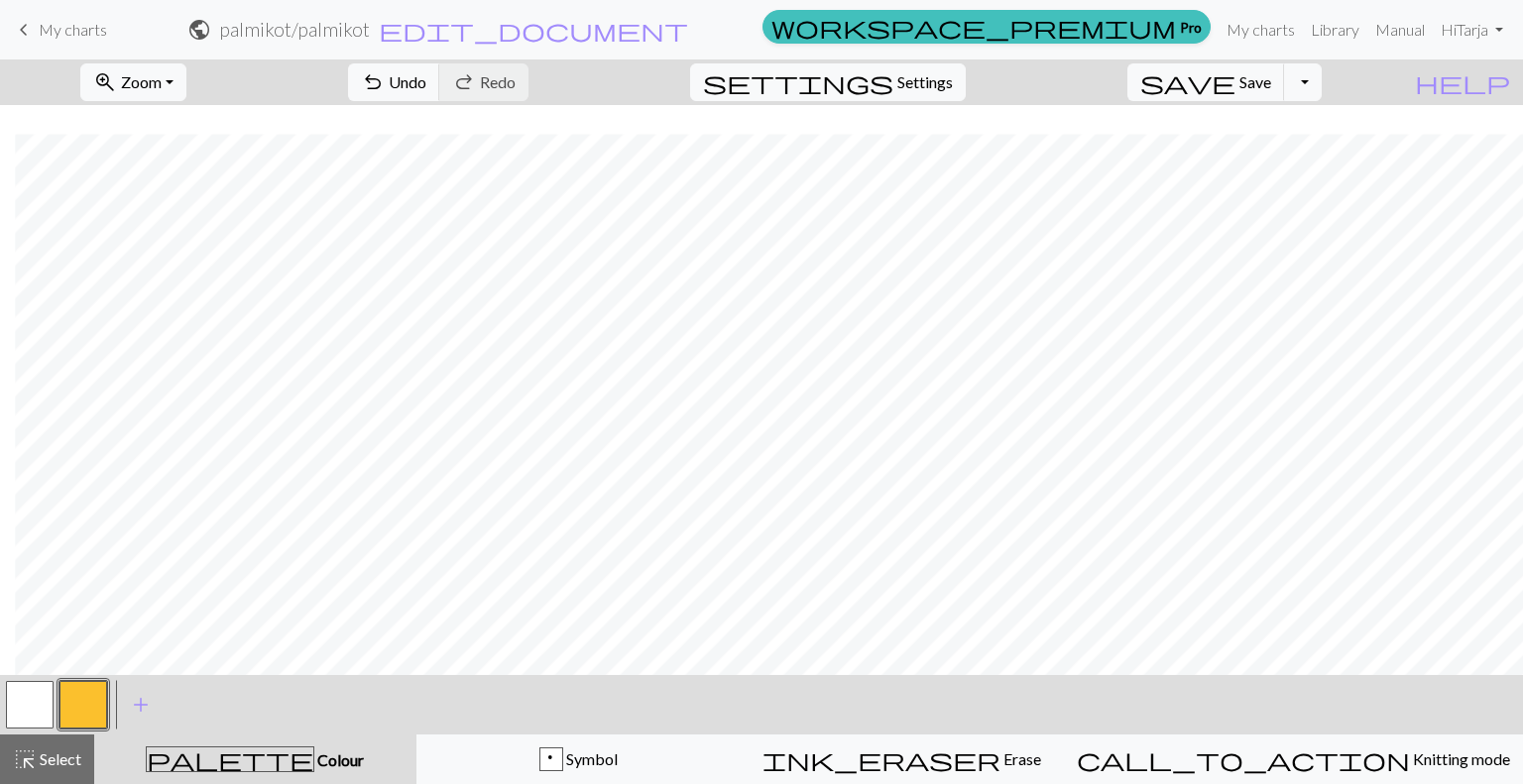 scroll, scrollTop: 723, scrollLeft: 974, axis: both 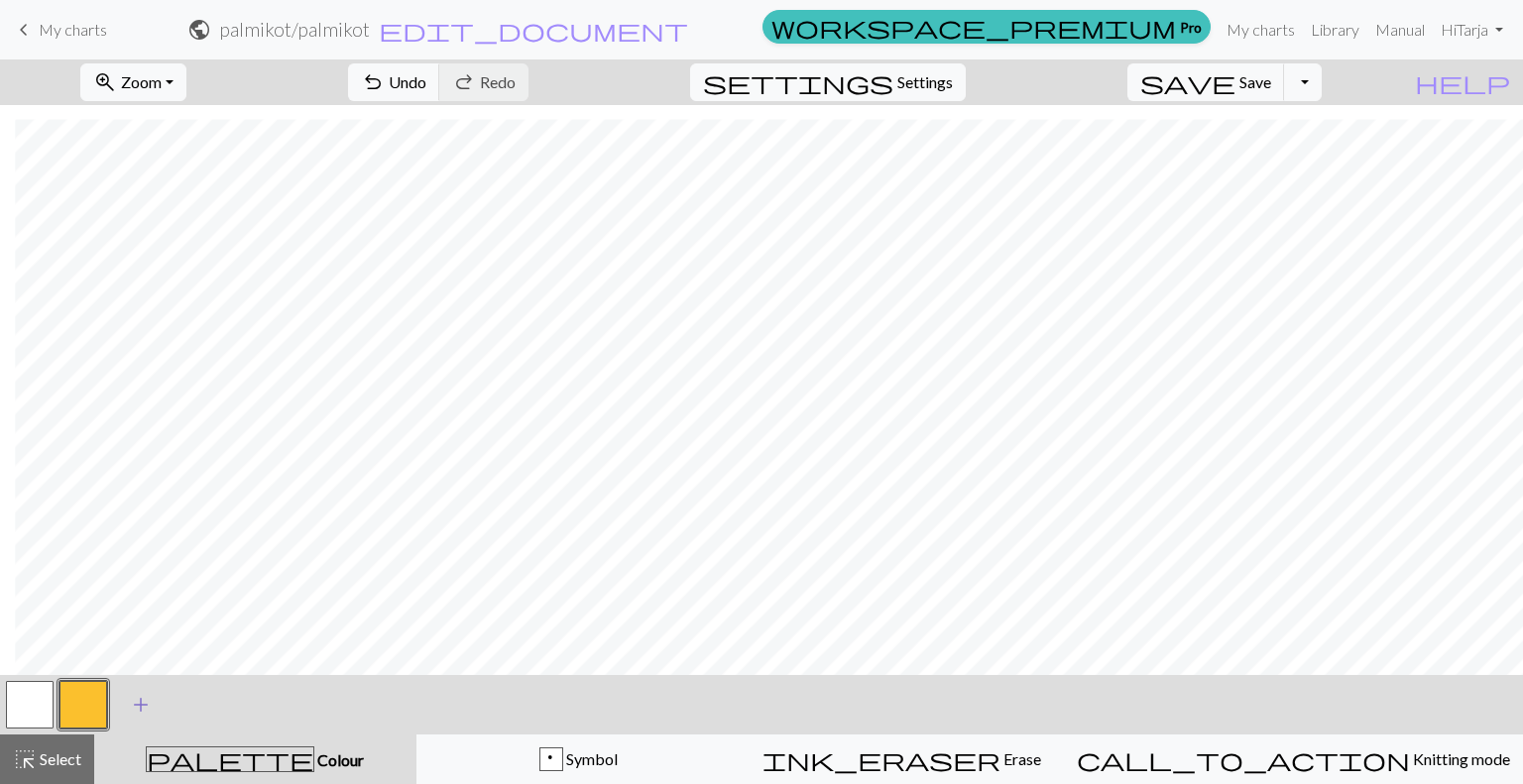 click on "add" at bounding box center (141, 705) 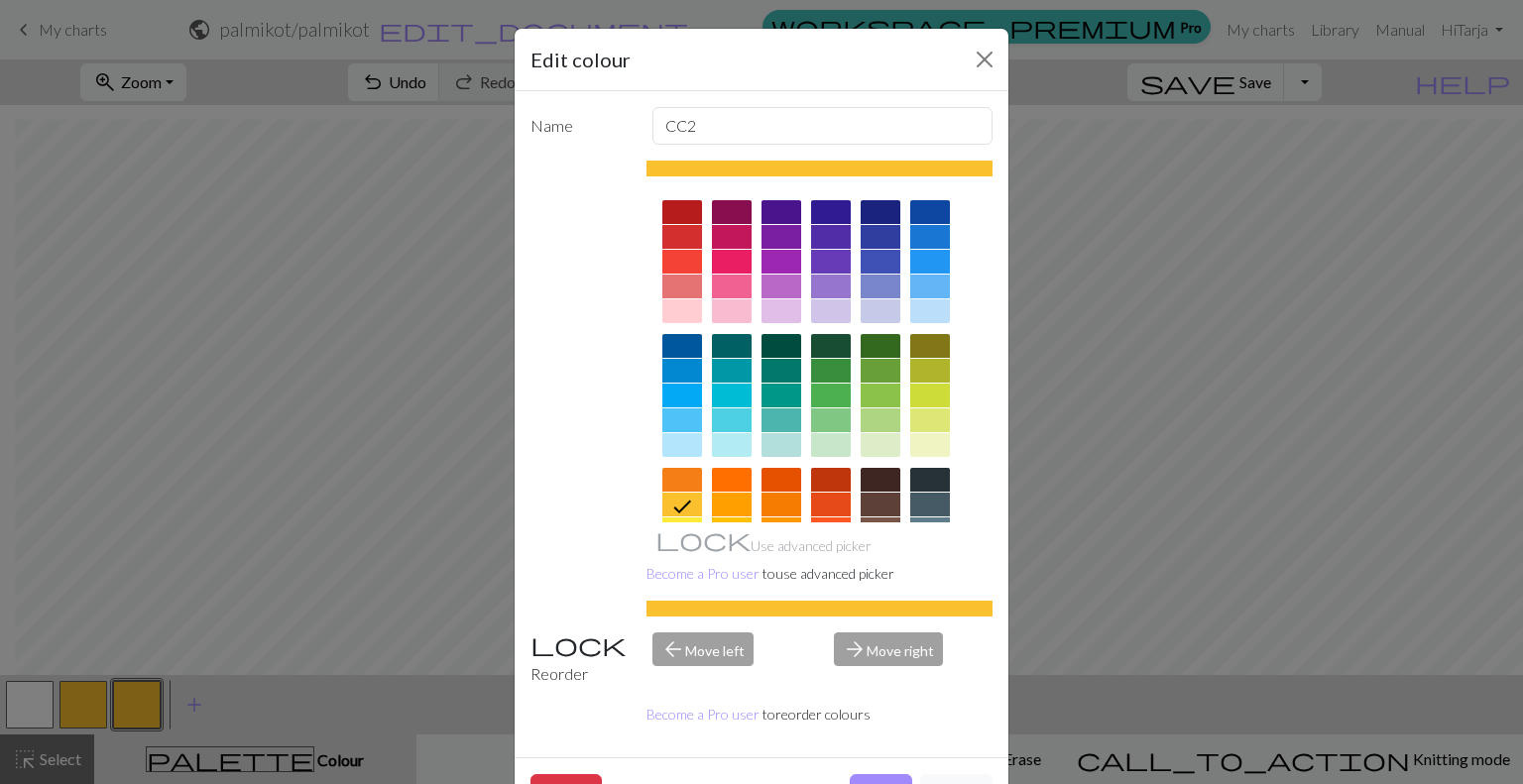 click at bounding box center (732, 262) 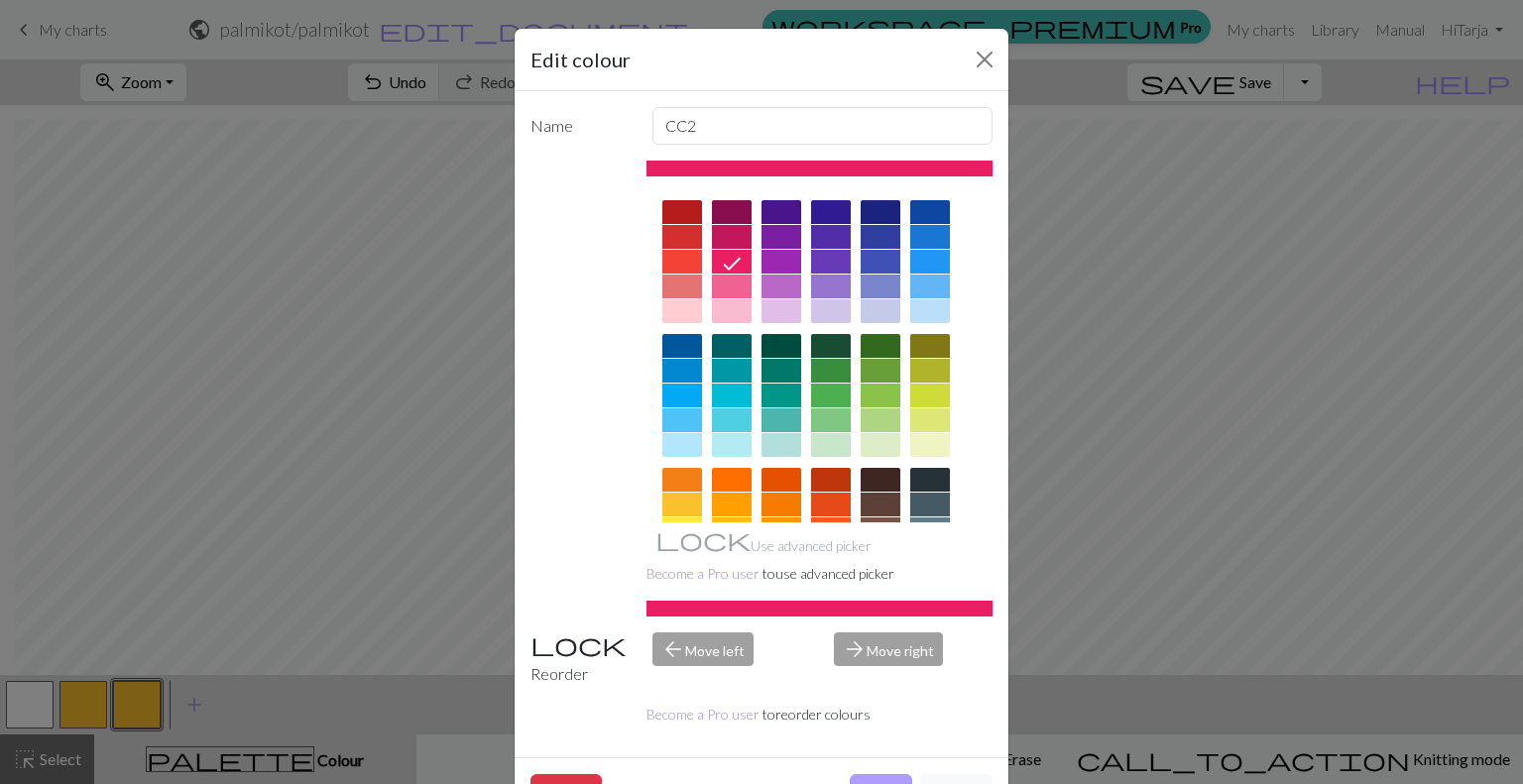 click on "Done" at bounding box center [880, 793] 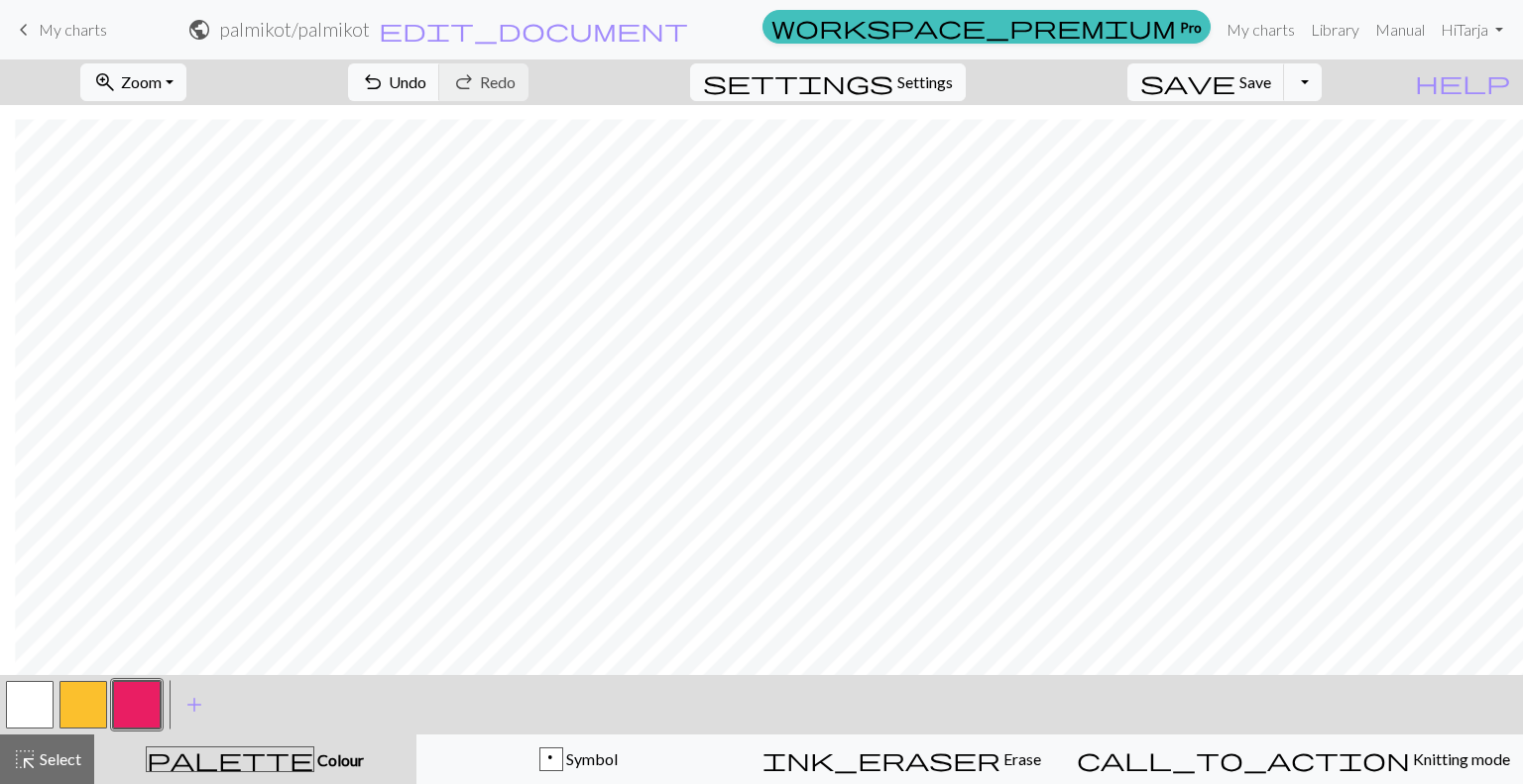 click at bounding box center [137, 705] 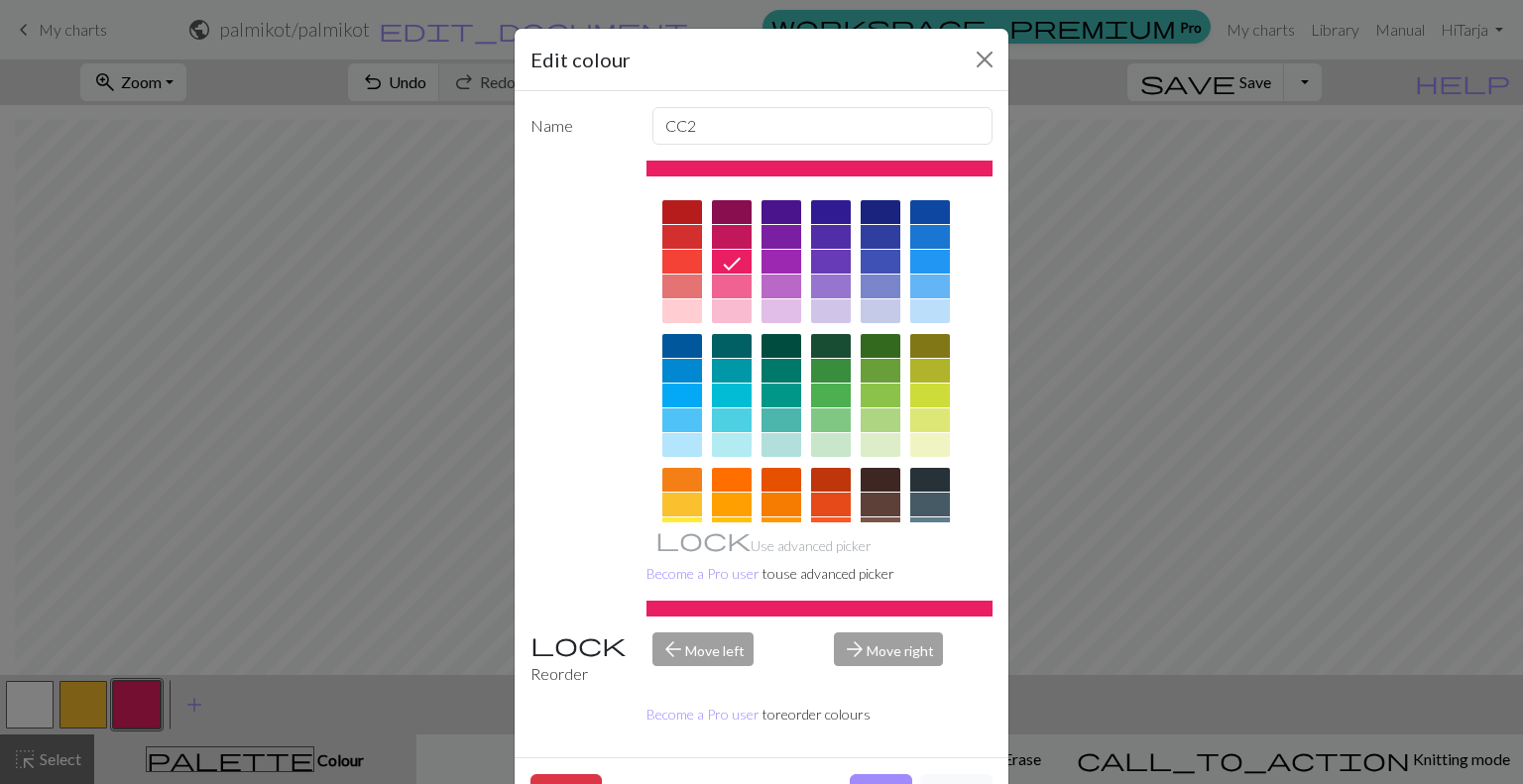 click on "Edit colour Name CC2 Use advanced picker Become a Pro user   to  use advanced picker Reorder arrow_back Move left arrow_forward Move right Become a Pro user   to  reorder colours Delete Done Cancel" at bounding box center (762, 392) 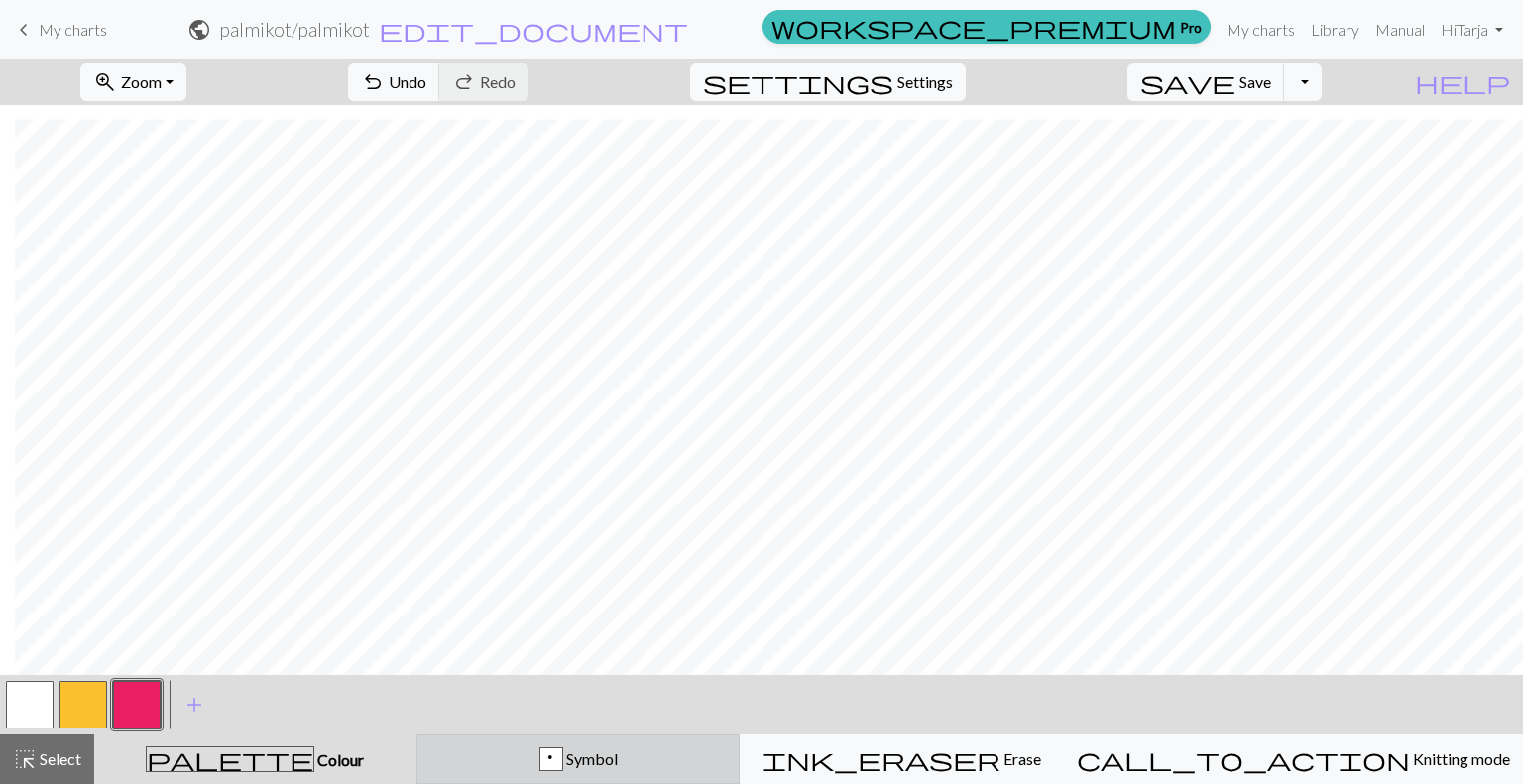click on "p   Symbol" at bounding box center [578, 759] 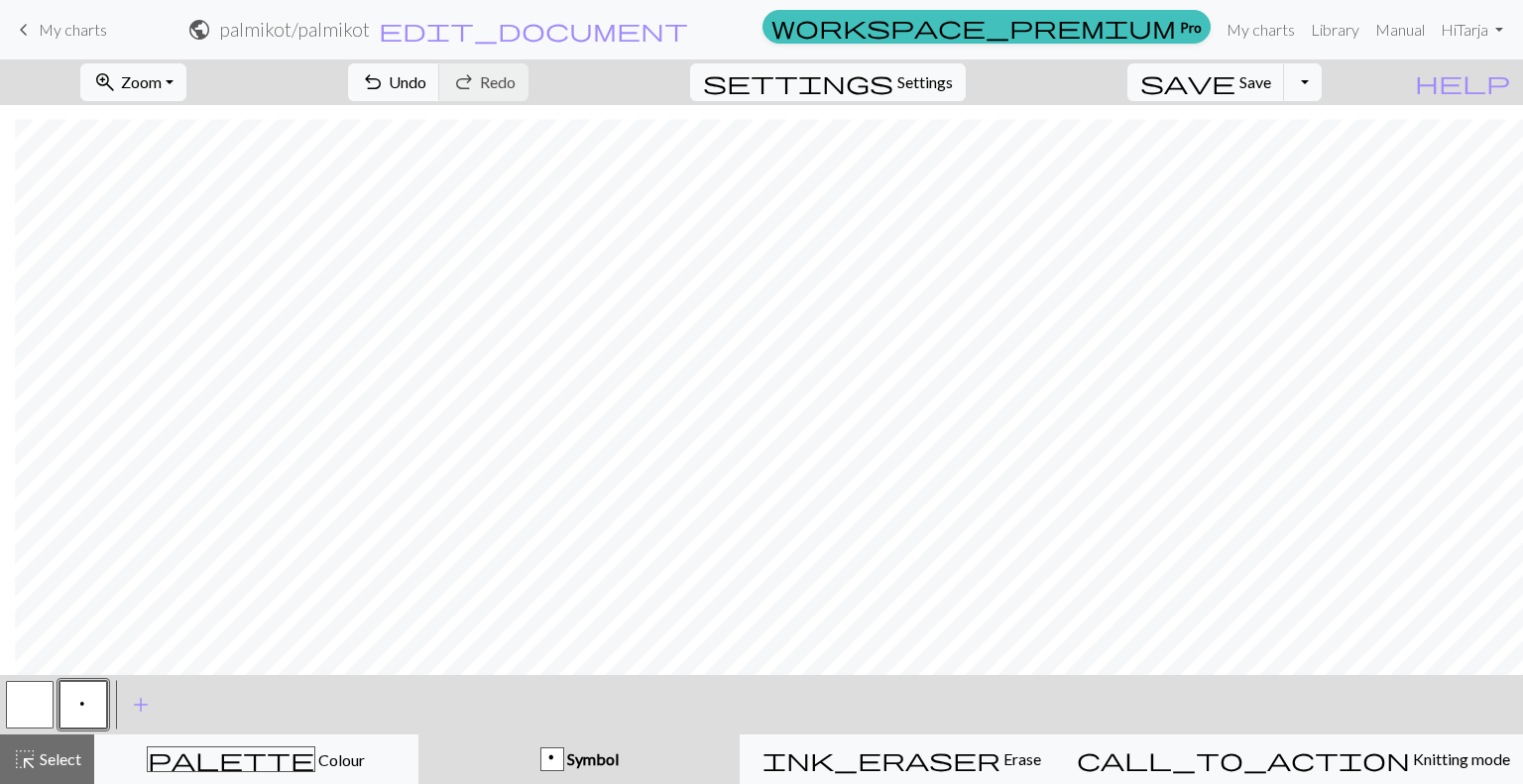 click on "p   Symbol" at bounding box center (579, 759) 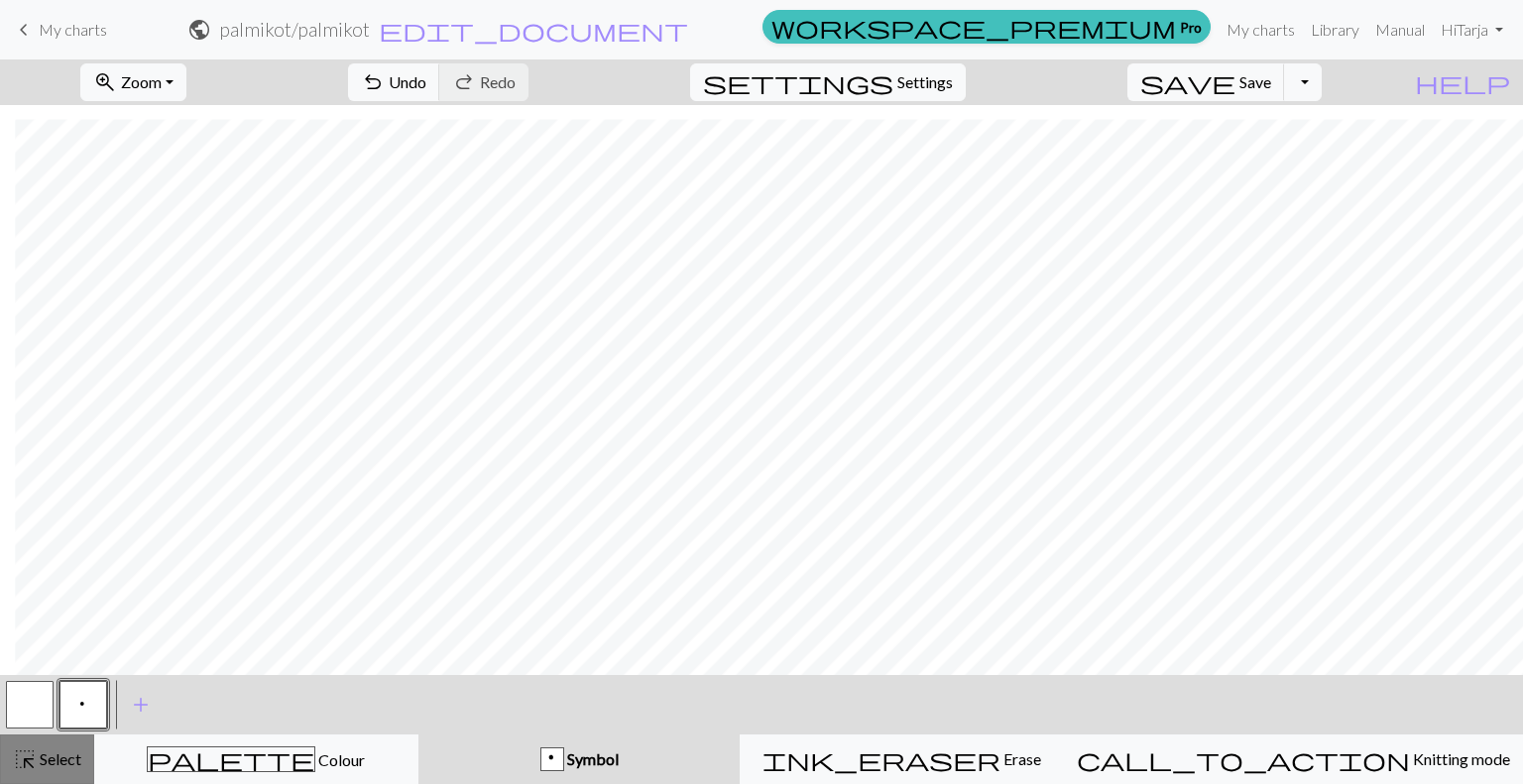 click on "Select" at bounding box center (59, 758) 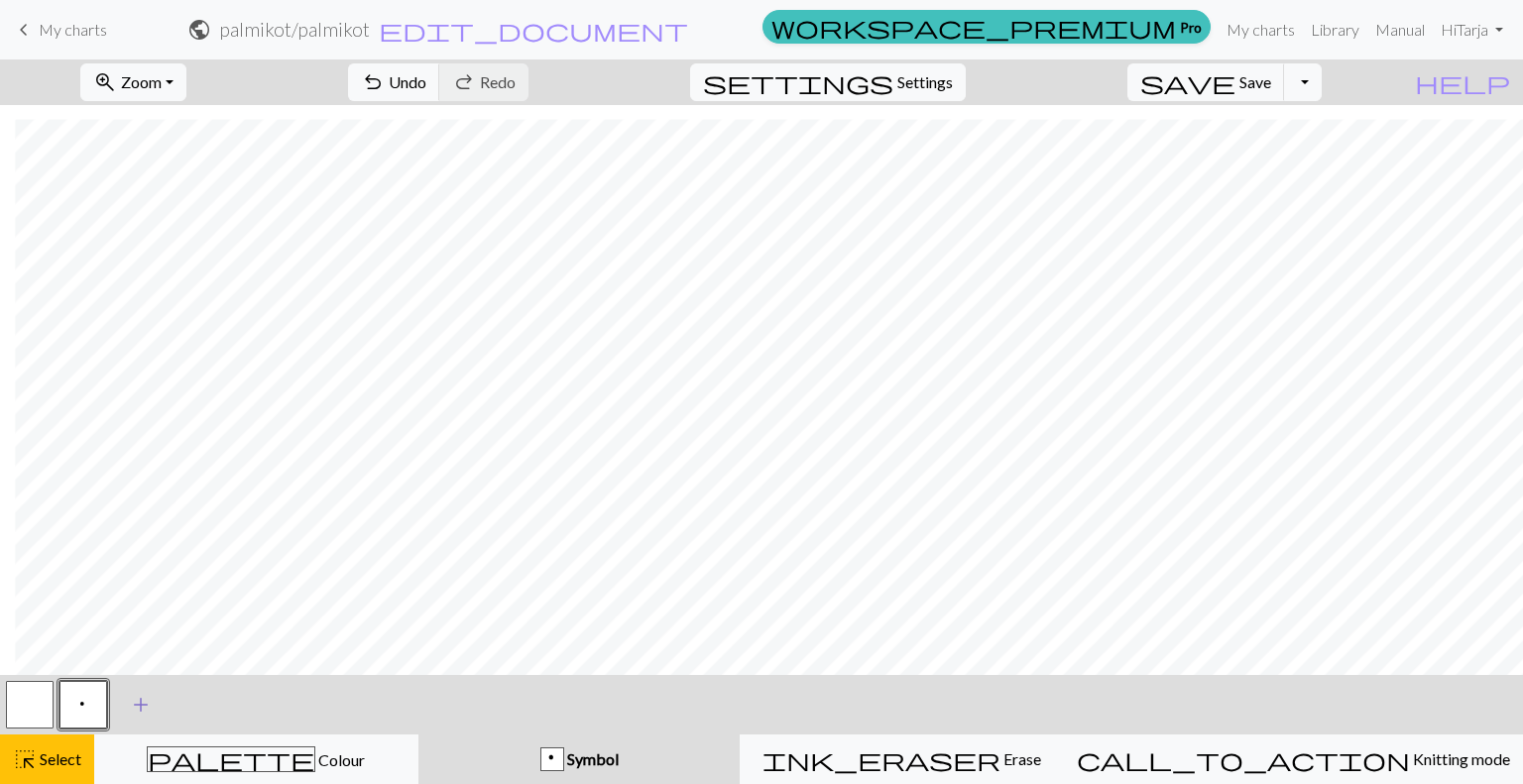 click on "add" at bounding box center (141, 705) 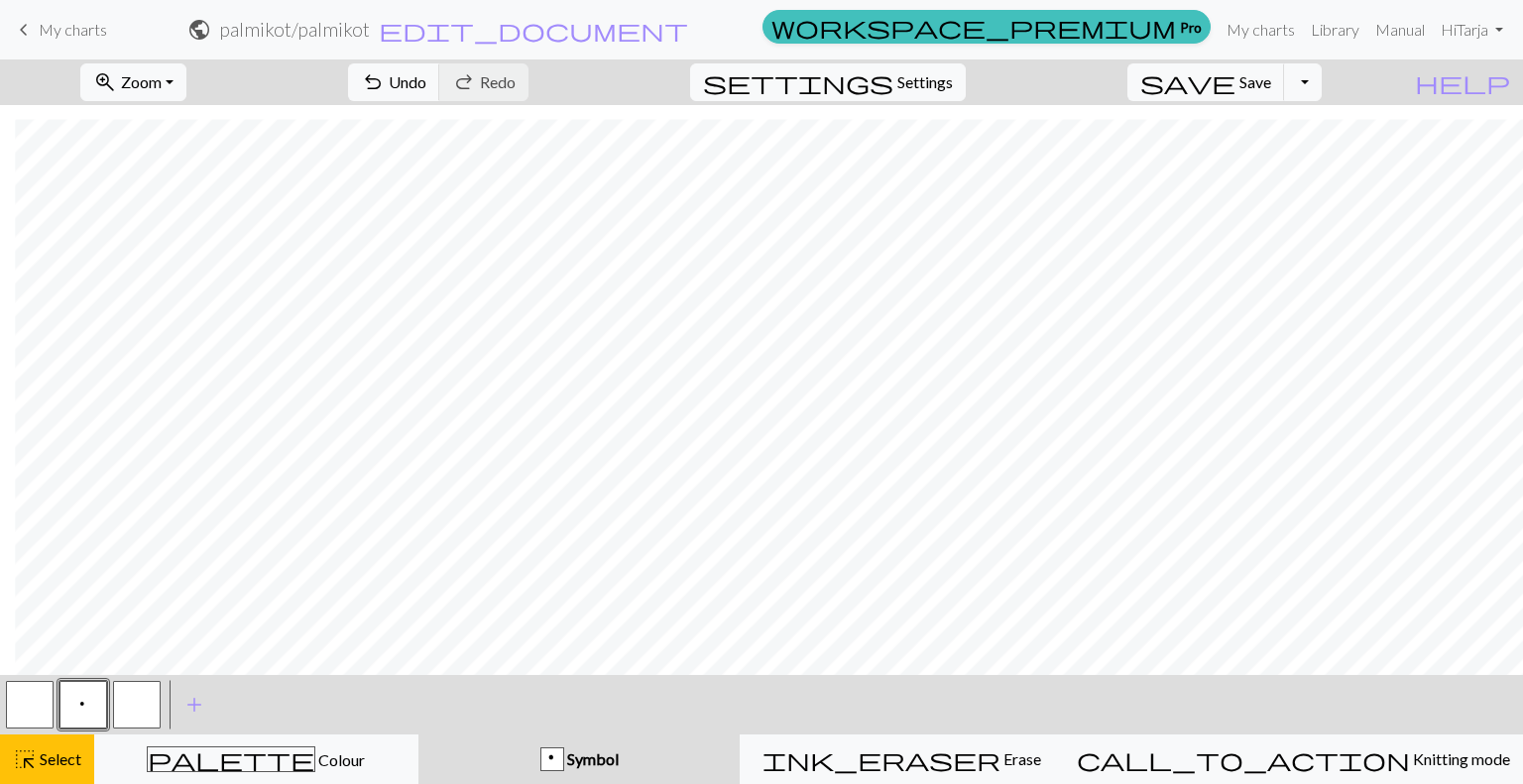click on "p   Symbol" at bounding box center [579, 759] 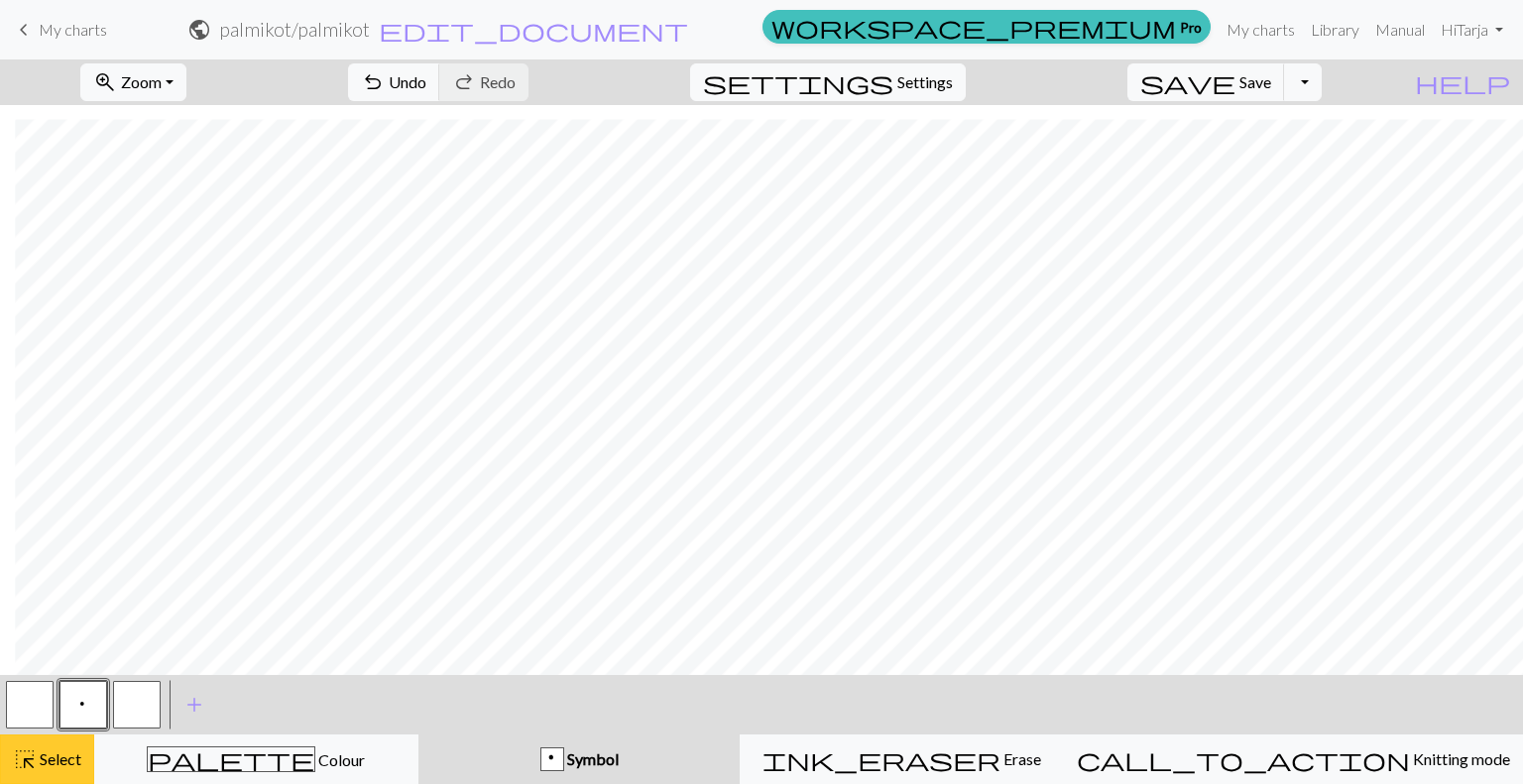 click on "Select" at bounding box center (59, 758) 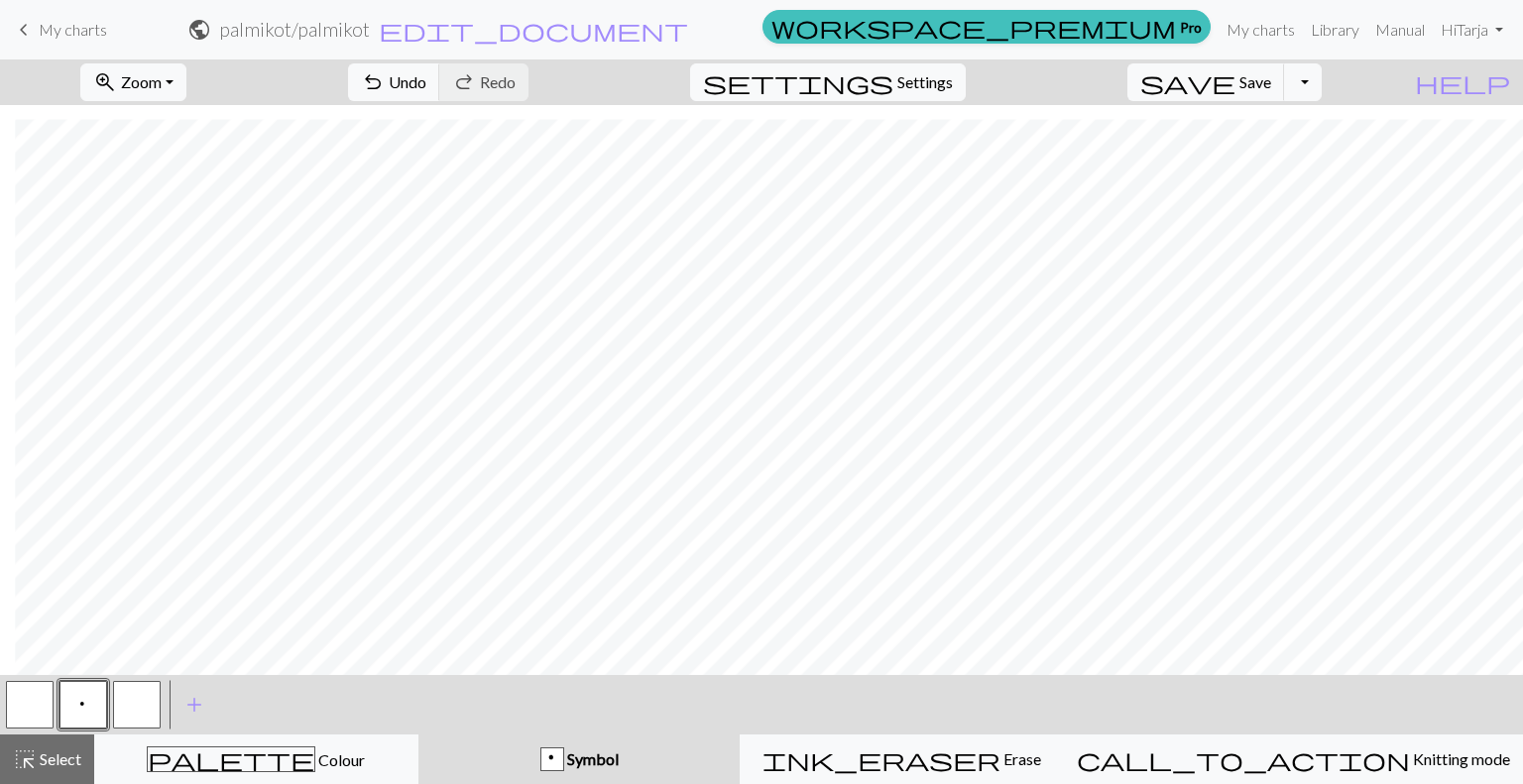 click on "p   Symbol" at bounding box center (579, 759) 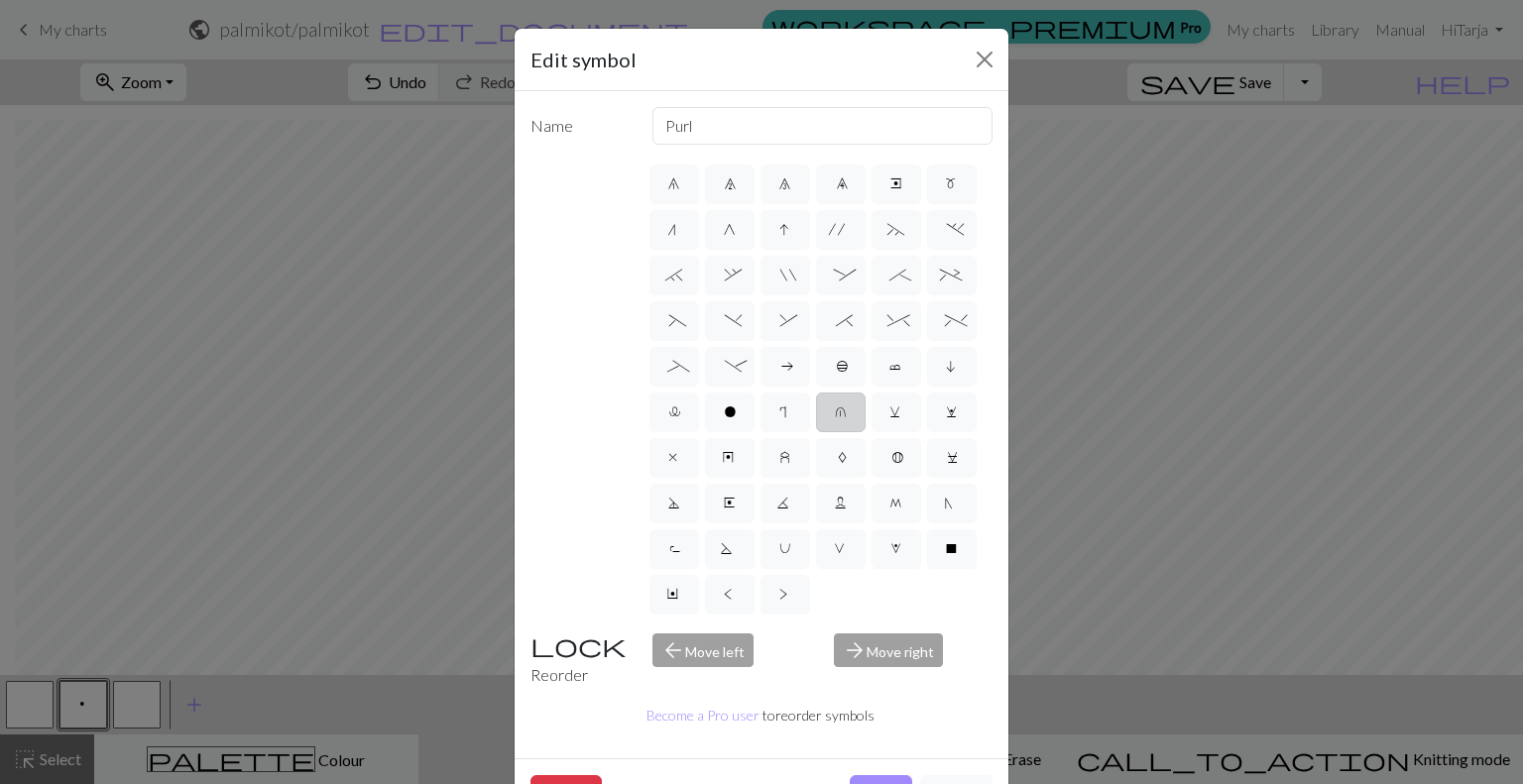 scroll, scrollTop: 0, scrollLeft: 0, axis: both 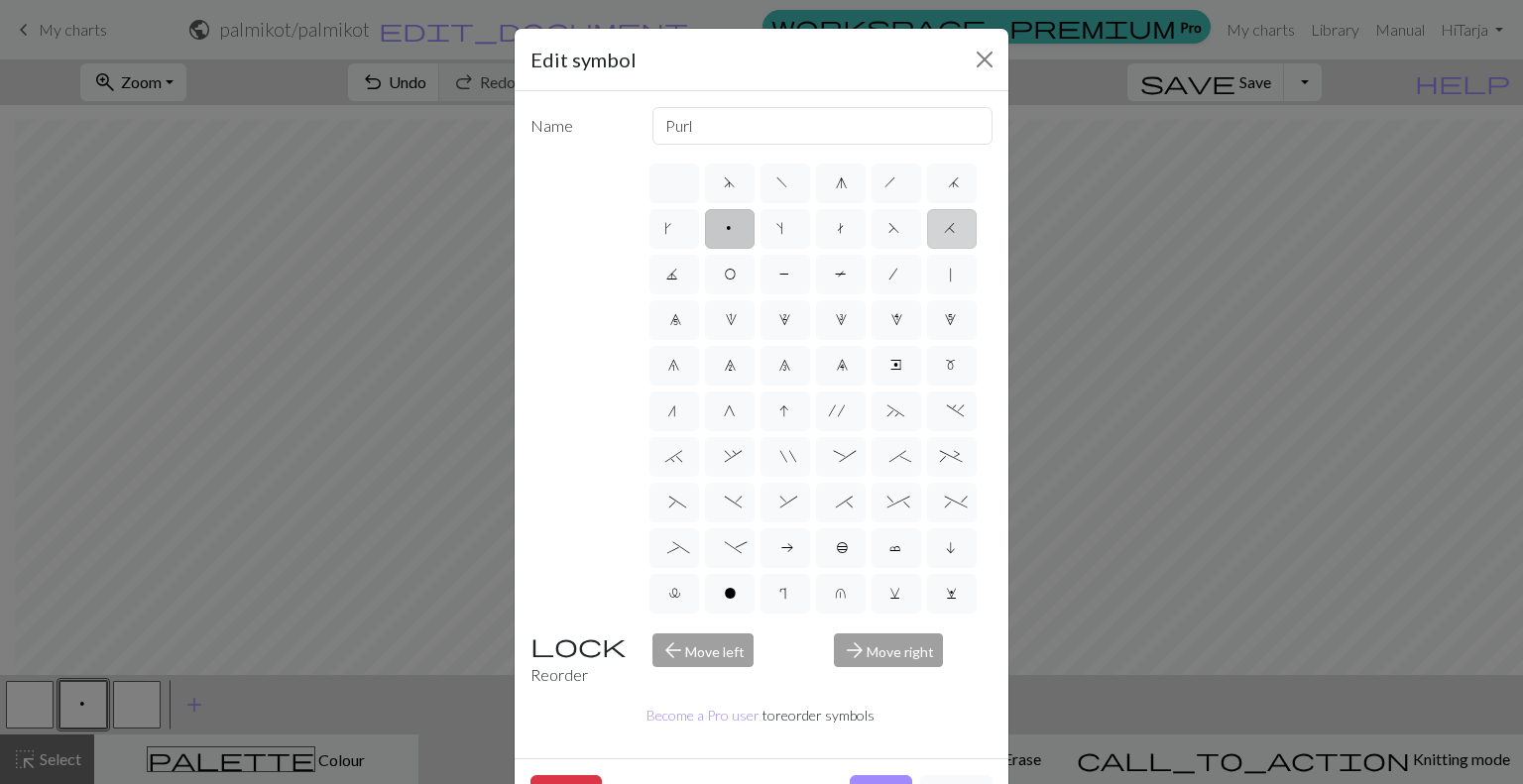 click on "H" at bounding box center (952, 229) 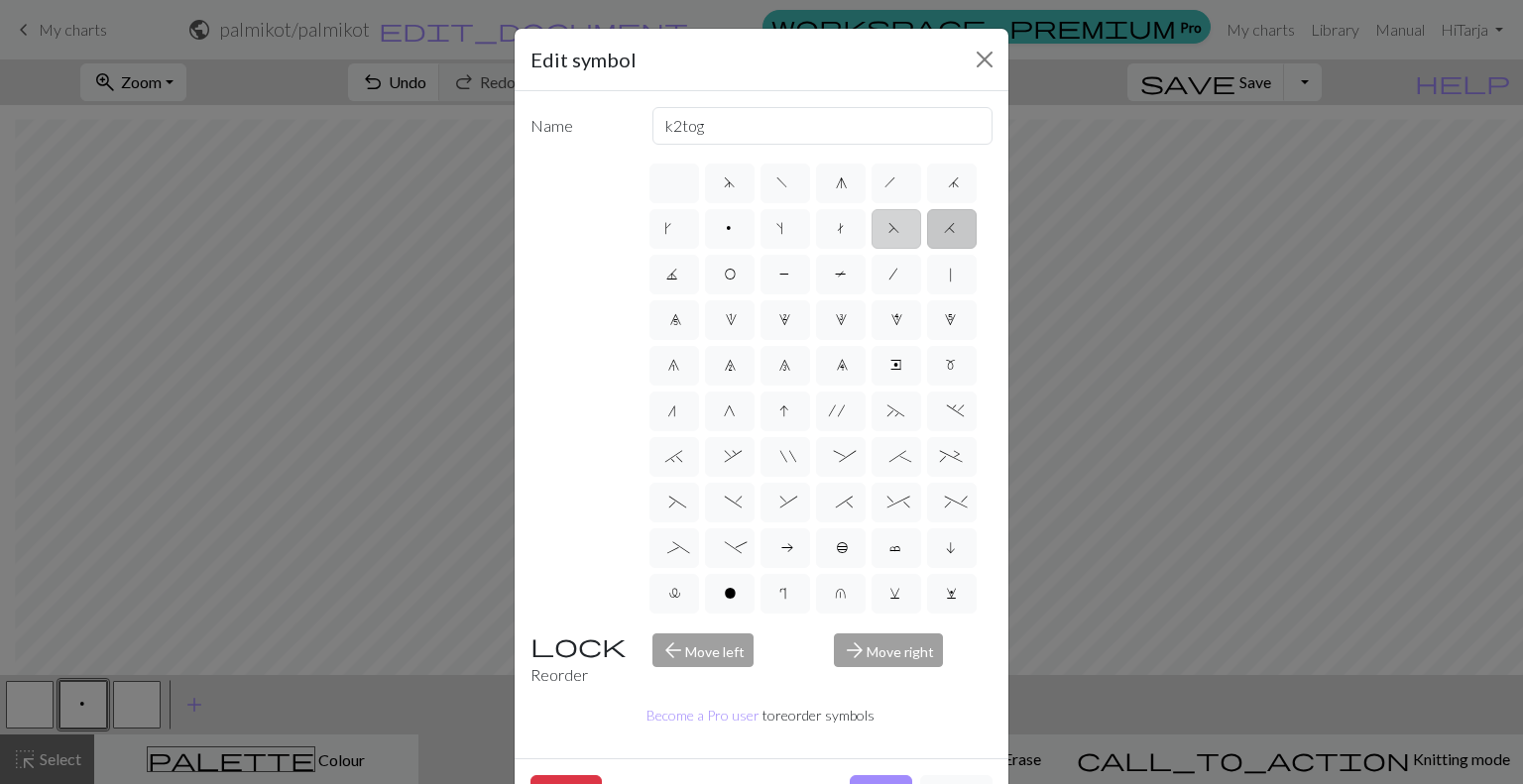 click on "F" at bounding box center (896, 229) 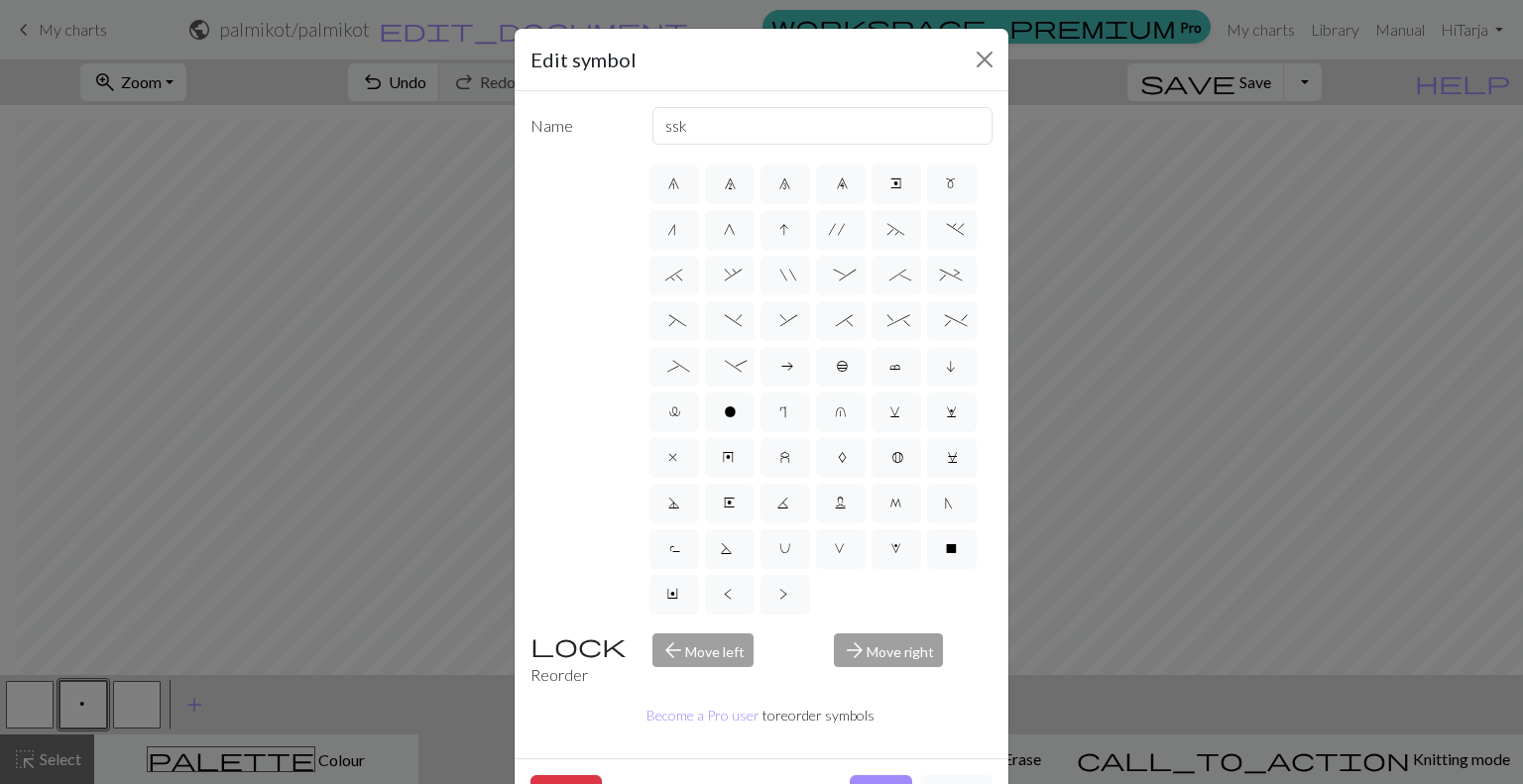 scroll, scrollTop: 317, scrollLeft: 0, axis: vertical 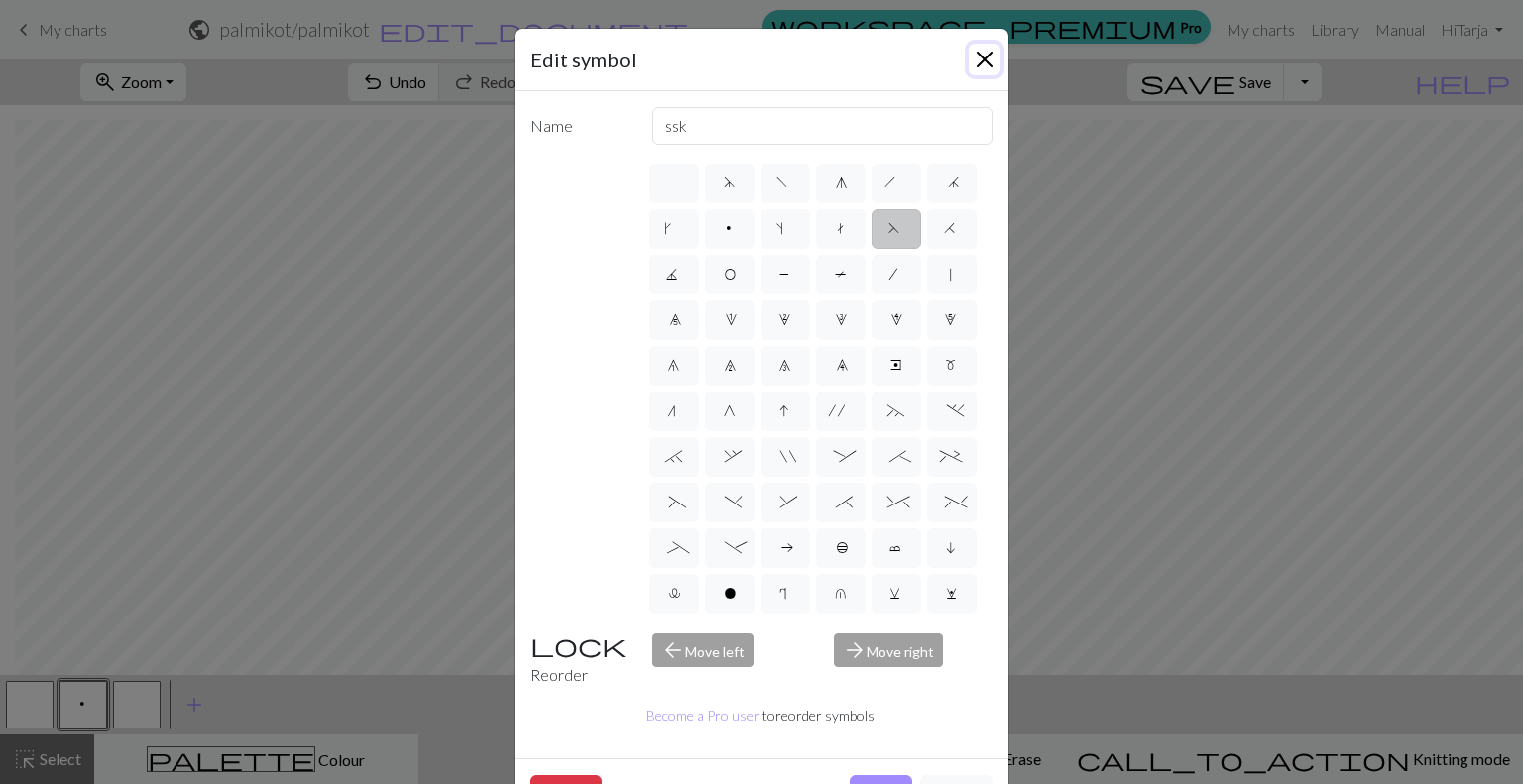 click at bounding box center [985, 59] 